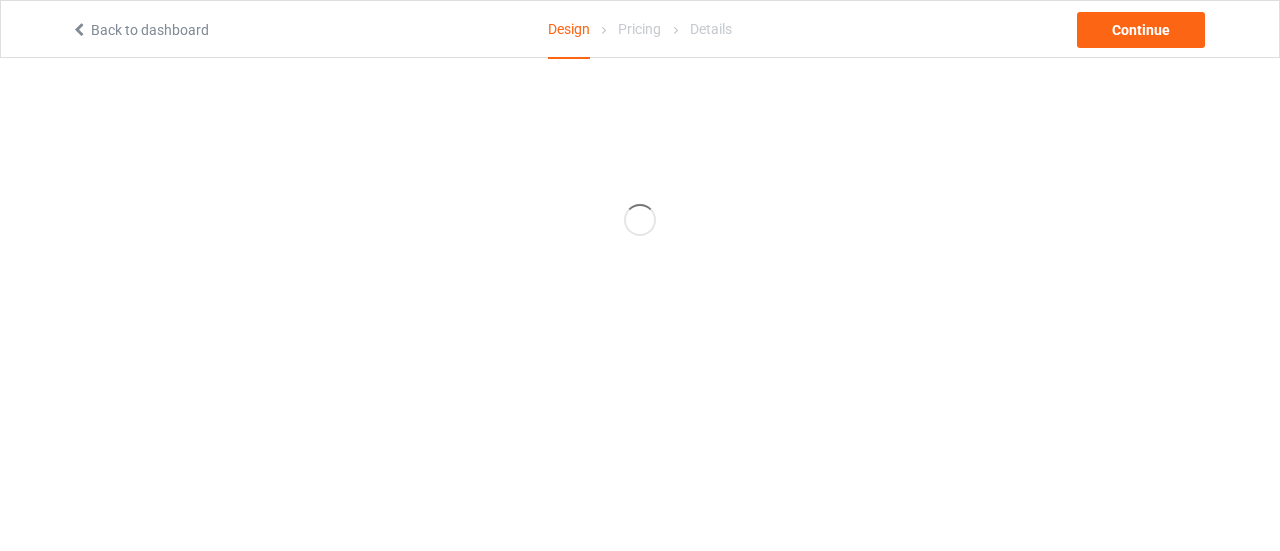scroll, scrollTop: 0, scrollLeft: 0, axis: both 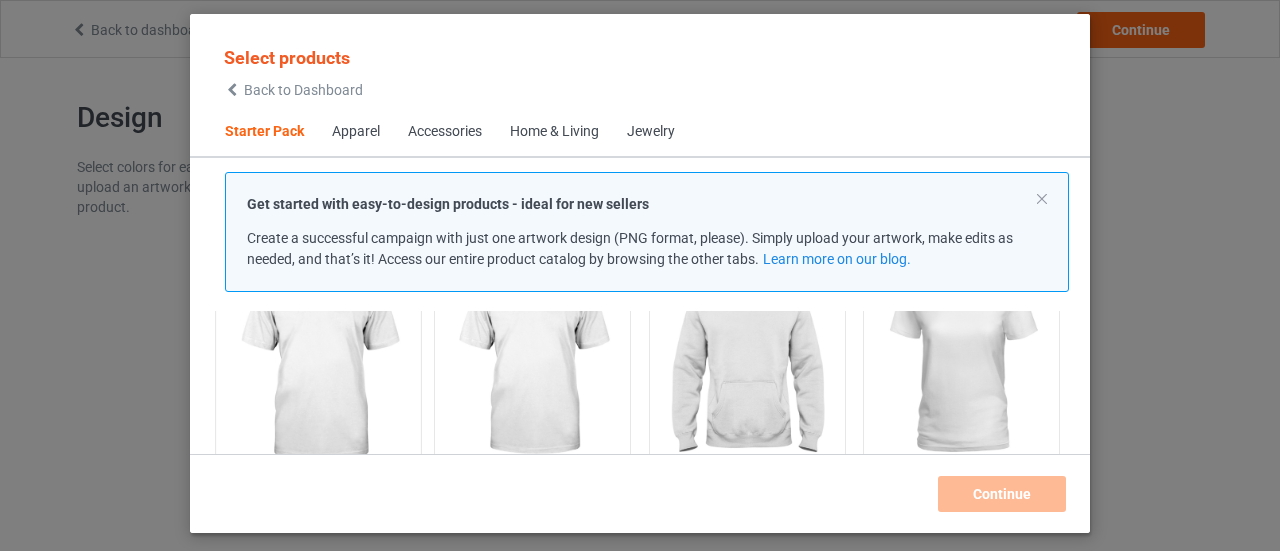 click at bounding box center [318, 364] 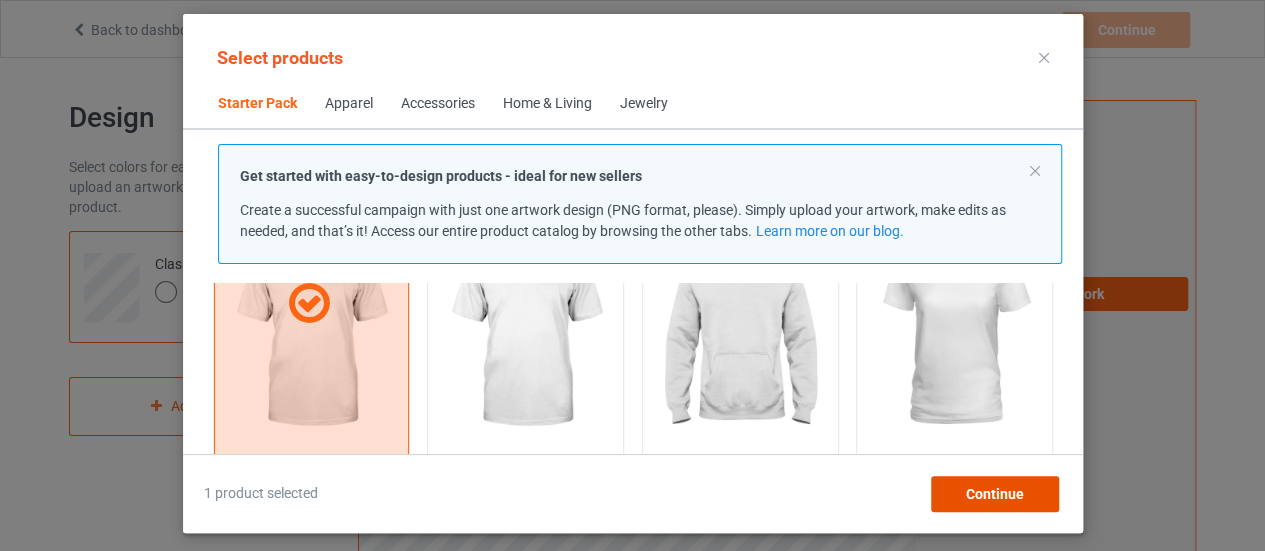click on "Continue" at bounding box center (994, 494) 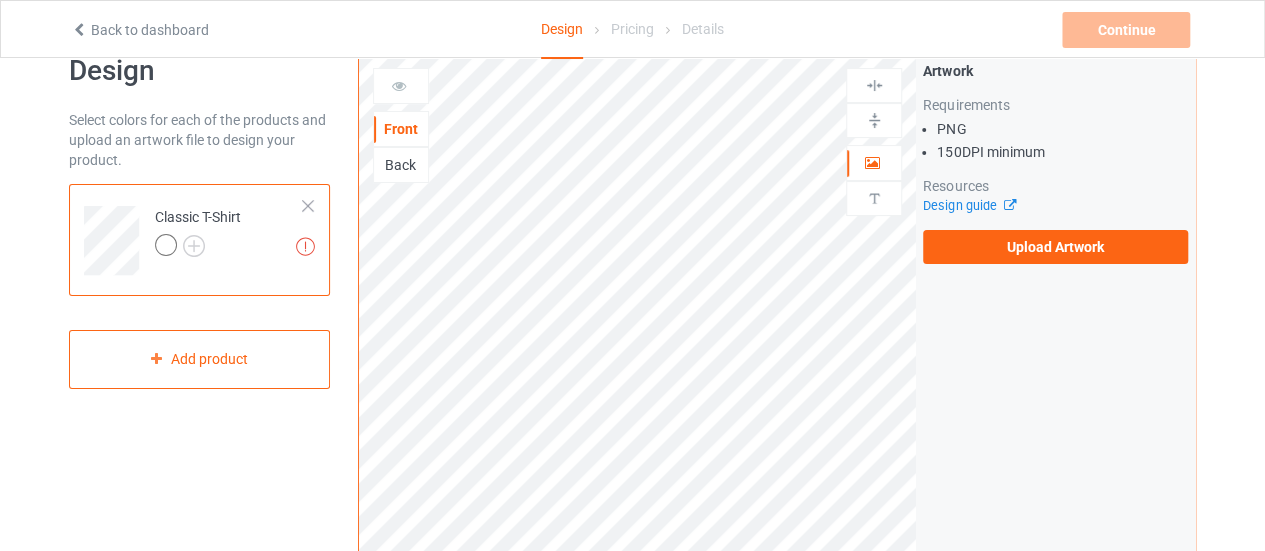 scroll, scrollTop: 40, scrollLeft: 0, axis: vertical 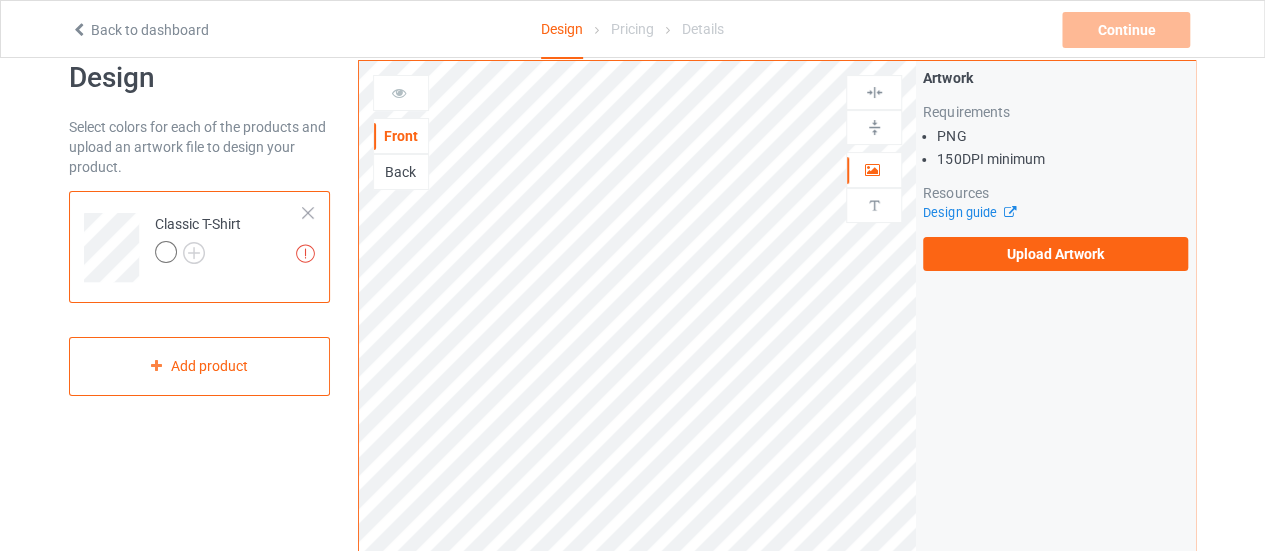 click on "Back" at bounding box center (401, 172) 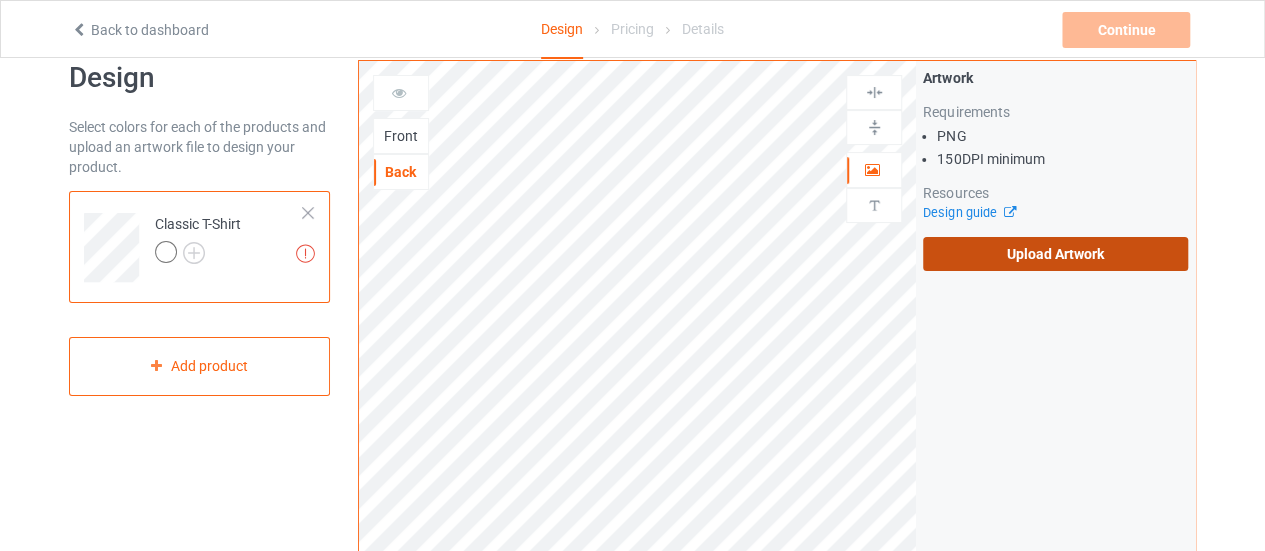 click on "Upload Artwork" at bounding box center [1055, 254] 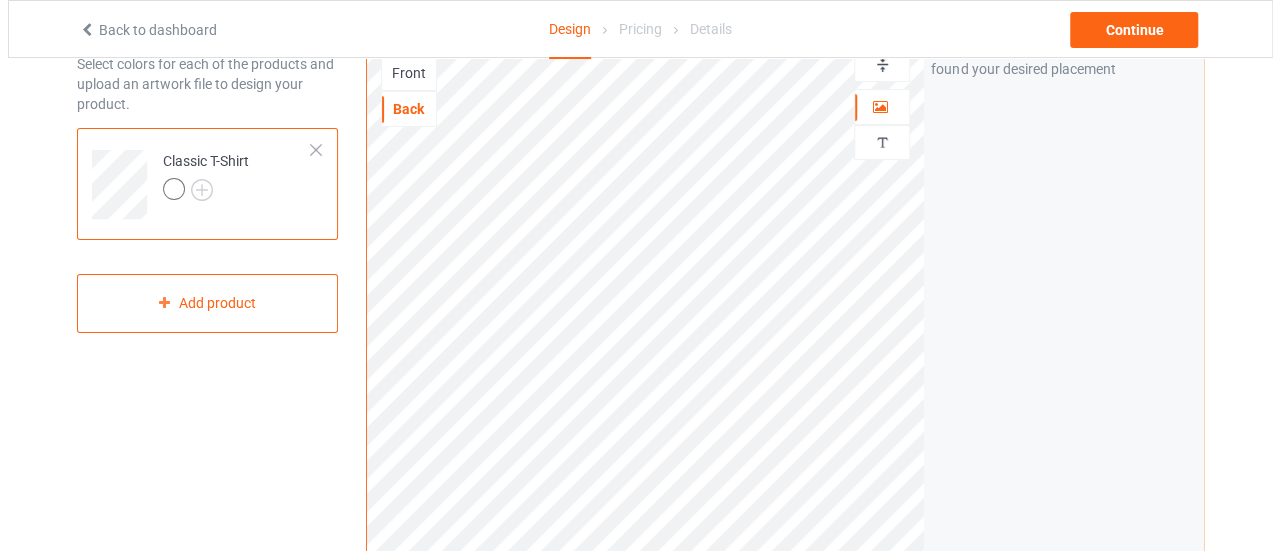 scroll, scrollTop: 102, scrollLeft: 0, axis: vertical 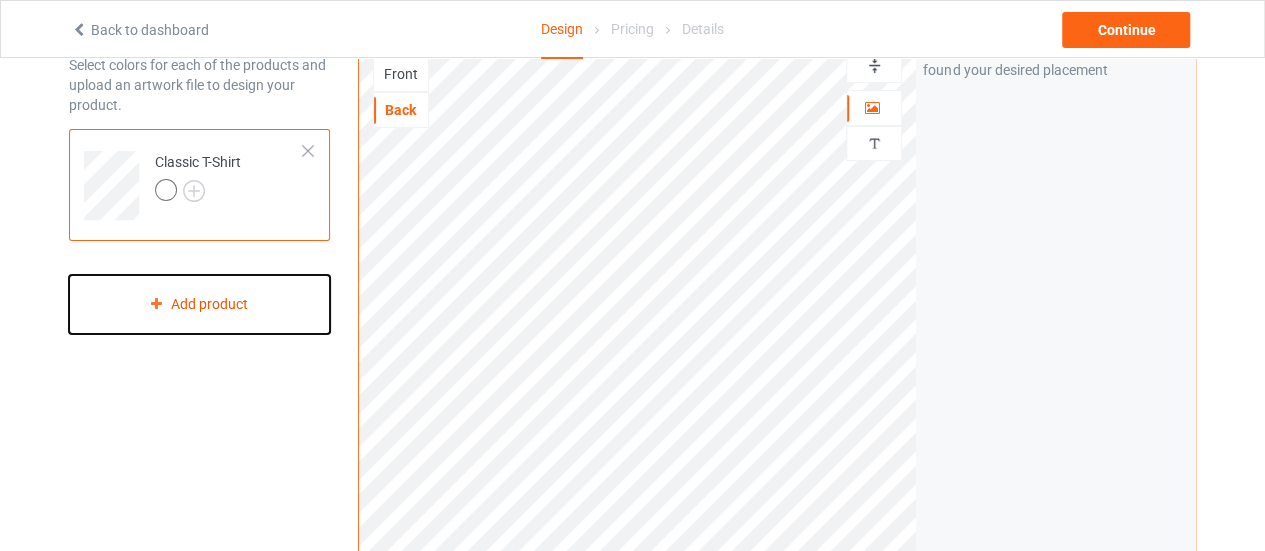 click on "Add product" at bounding box center [199, 304] 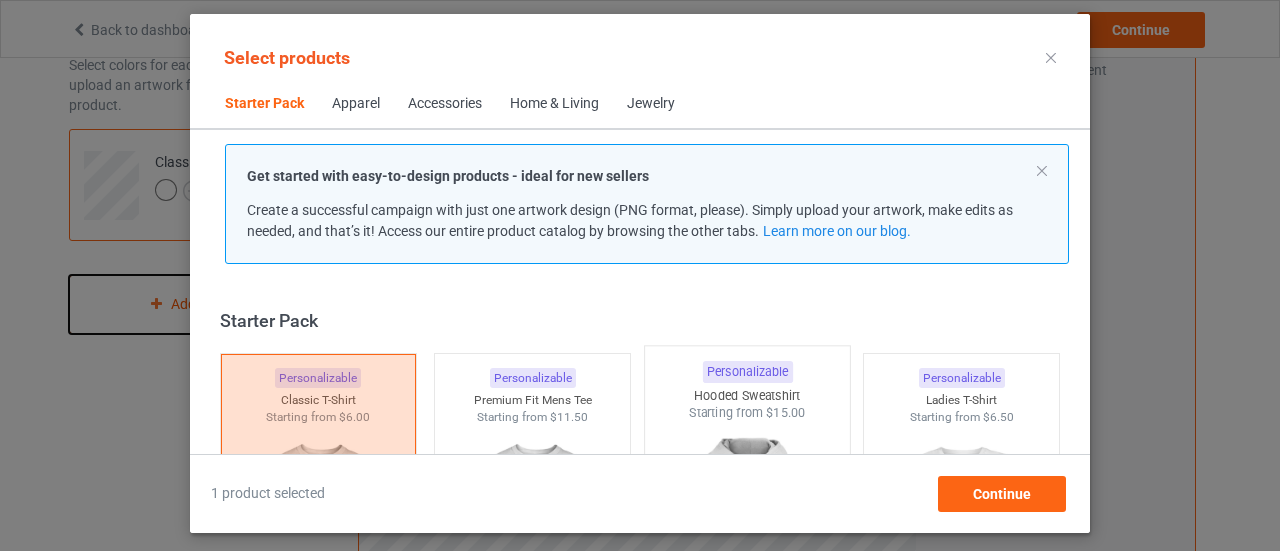 scroll, scrollTop: 25, scrollLeft: 0, axis: vertical 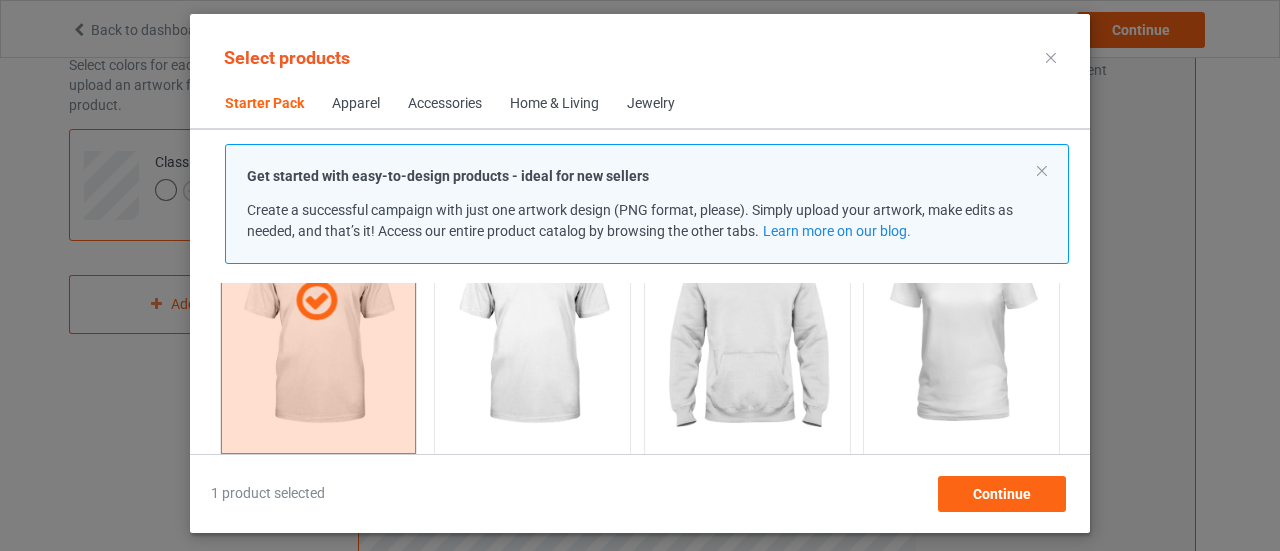 click at bounding box center [747, 333] 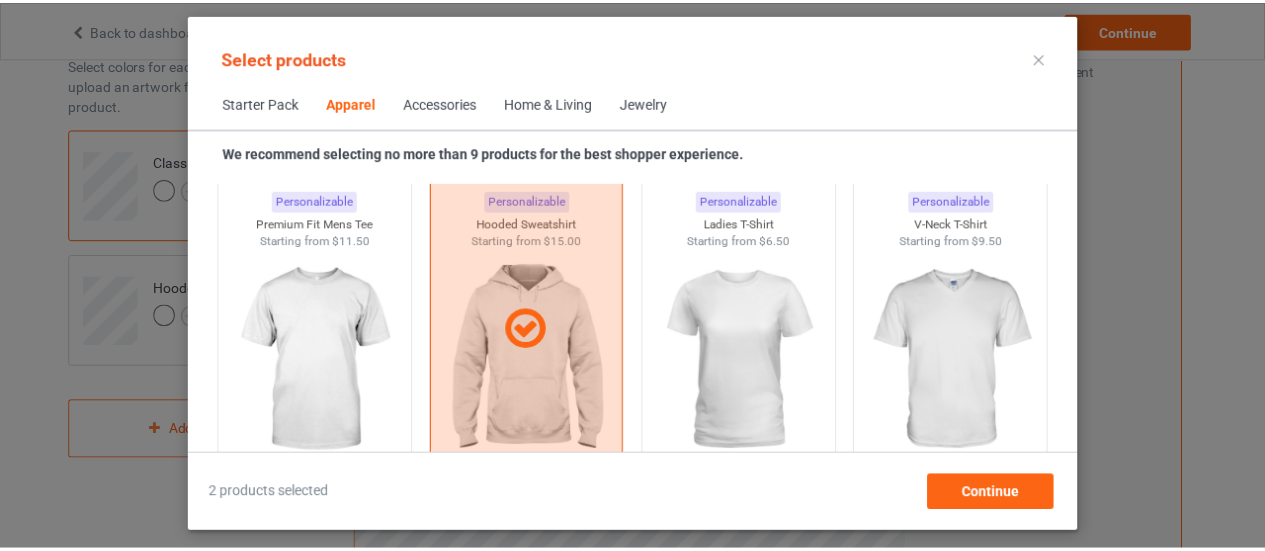 scroll, scrollTop: 1113, scrollLeft: 0, axis: vertical 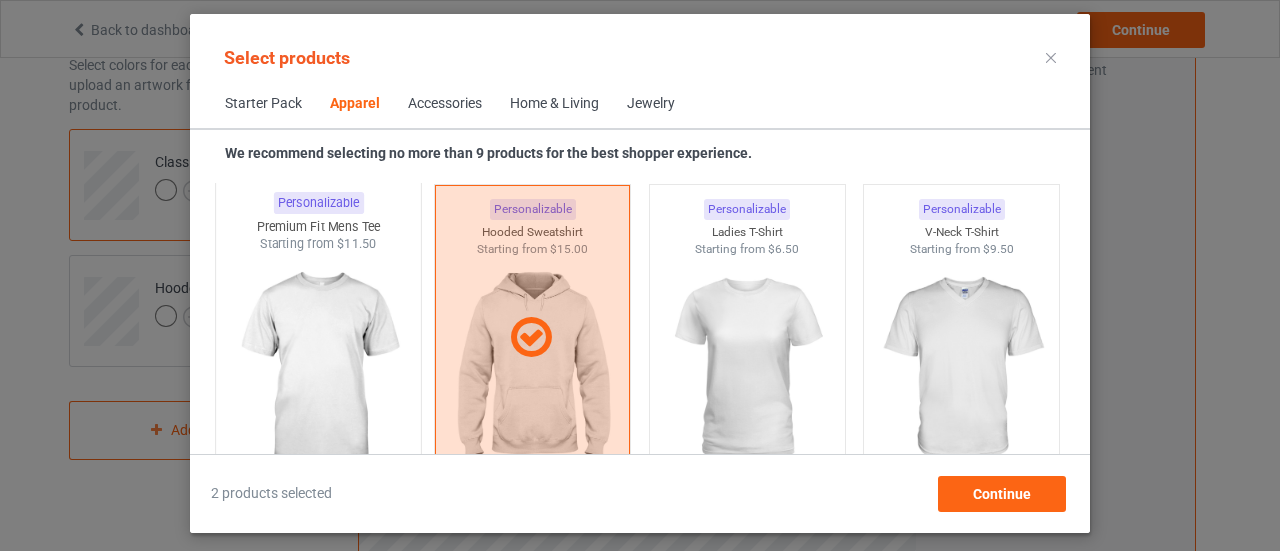 click at bounding box center [318, 370] 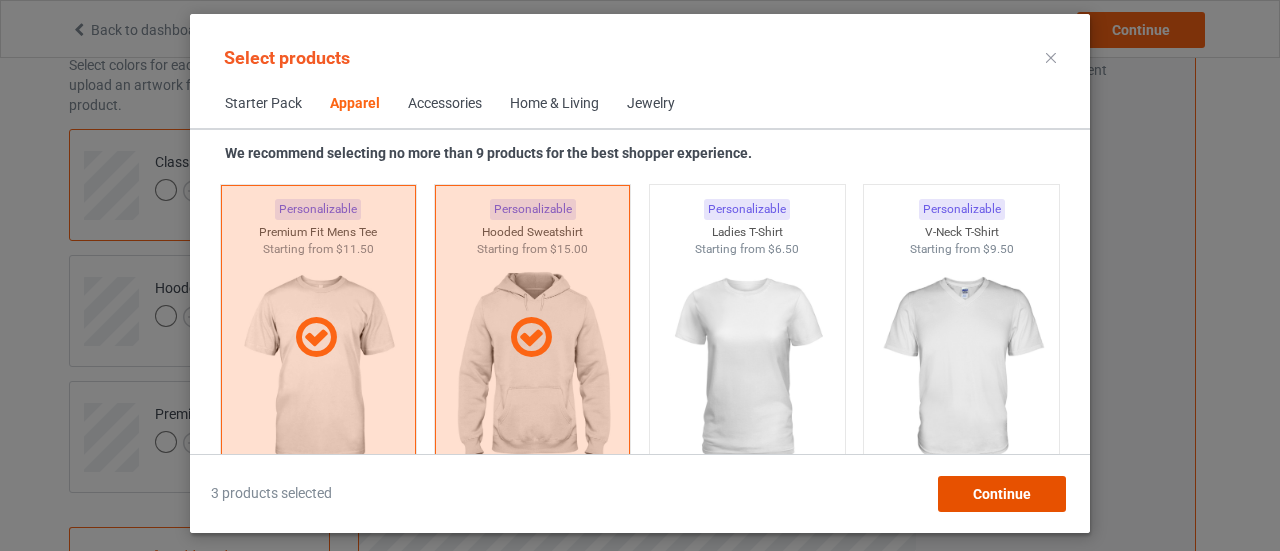 click on "Continue" at bounding box center [1002, 494] 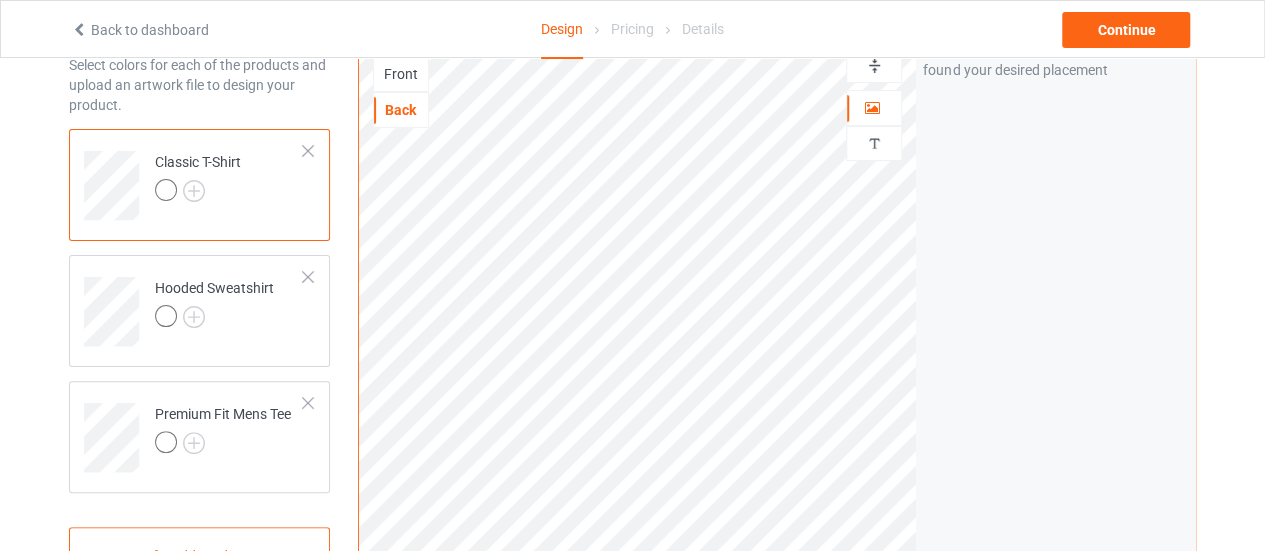 click at bounding box center (198, 193) 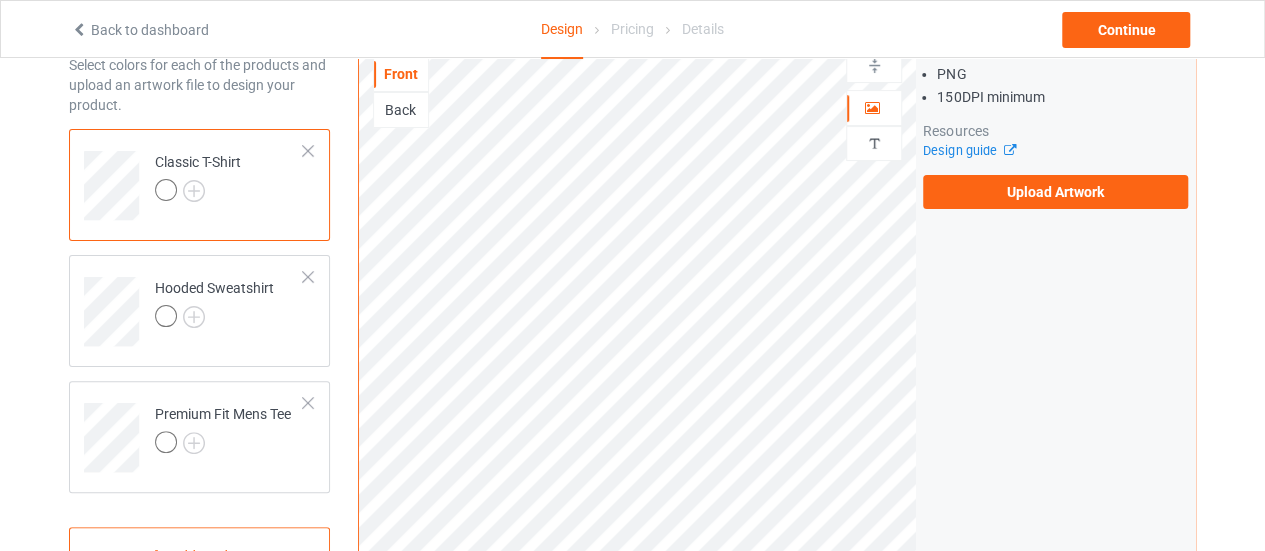 click on "Back" at bounding box center (401, 110) 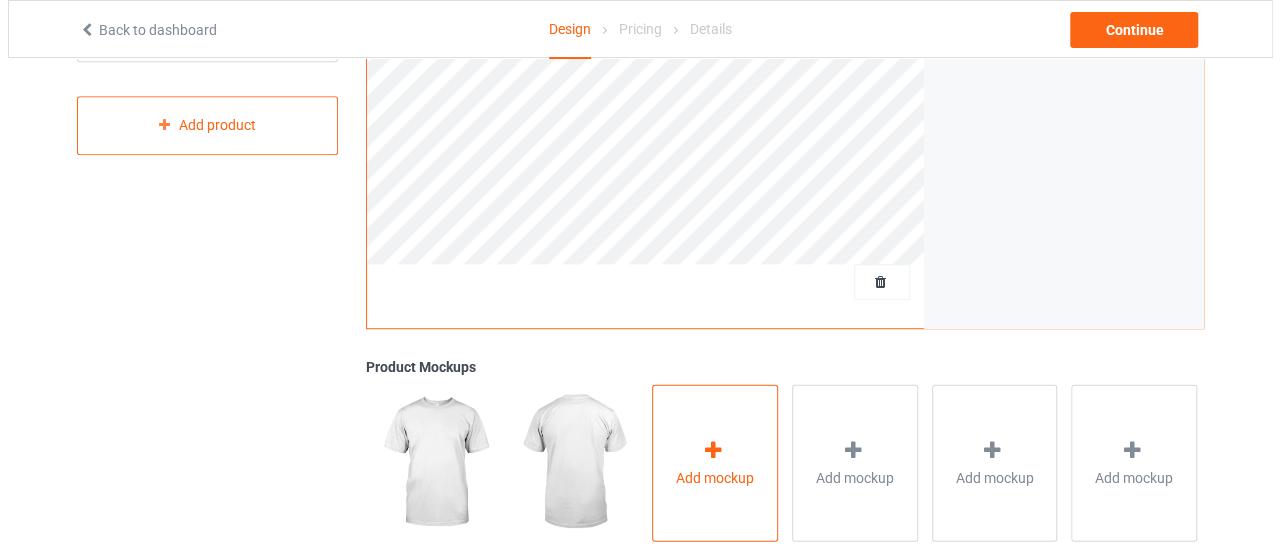 scroll, scrollTop: 532, scrollLeft: 0, axis: vertical 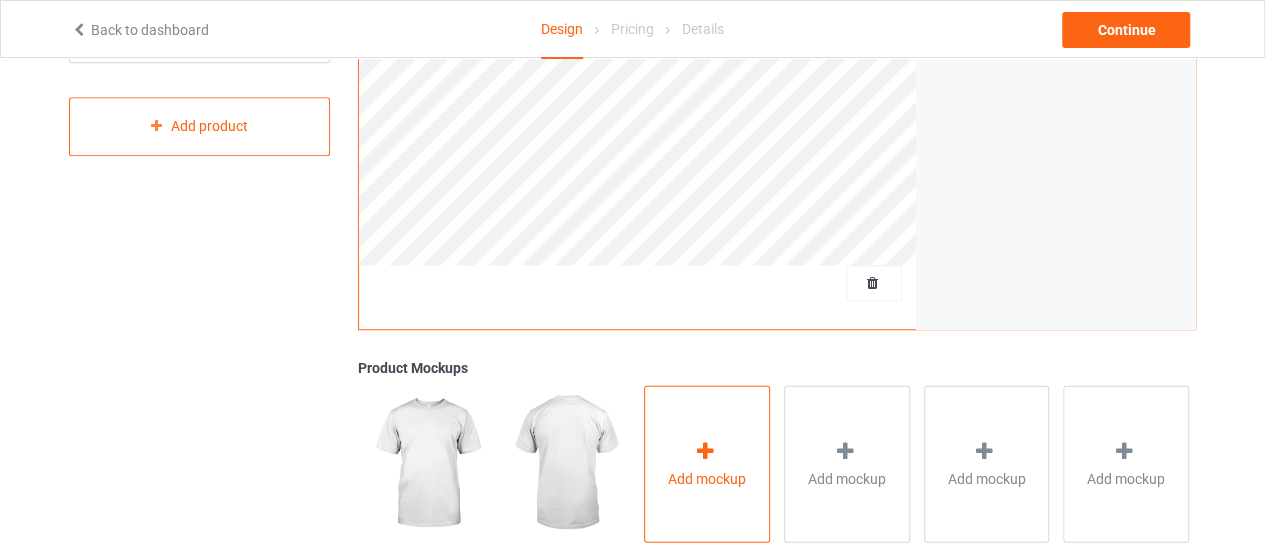 click on "Add mockup" at bounding box center [707, 463] 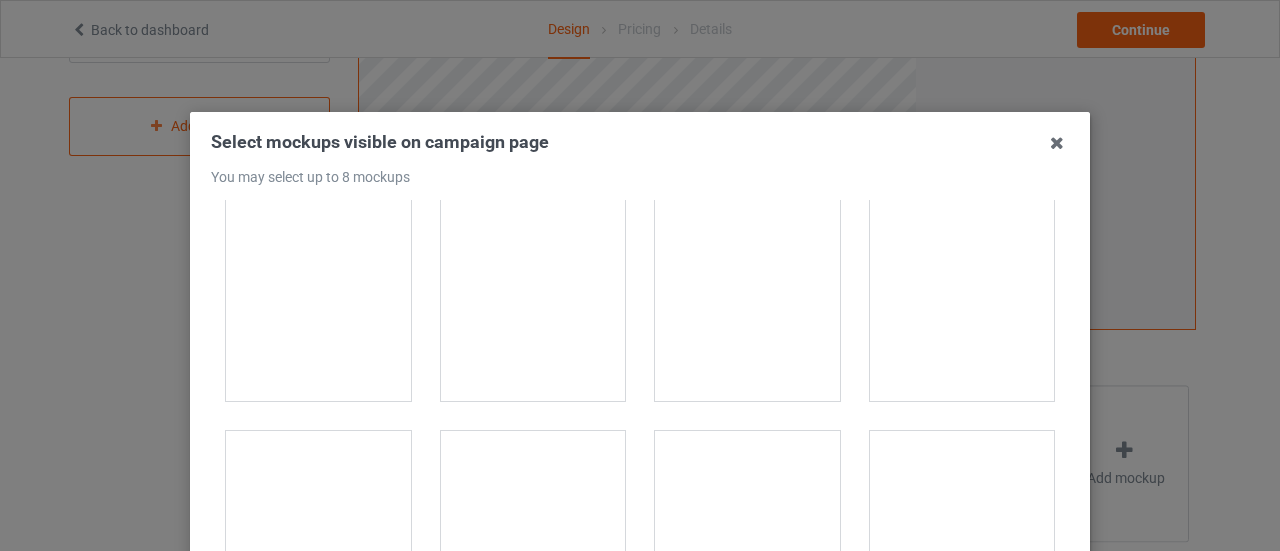 scroll, scrollTop: 7322, scrollLeft: 0, axis: vertical 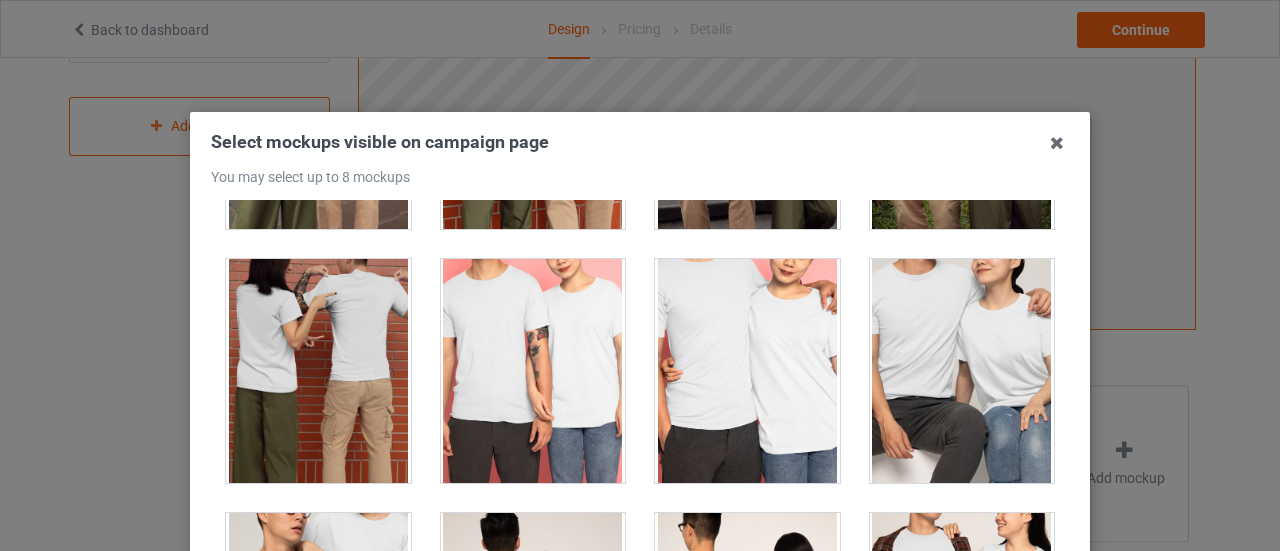 click at bounding box center (318, 371) 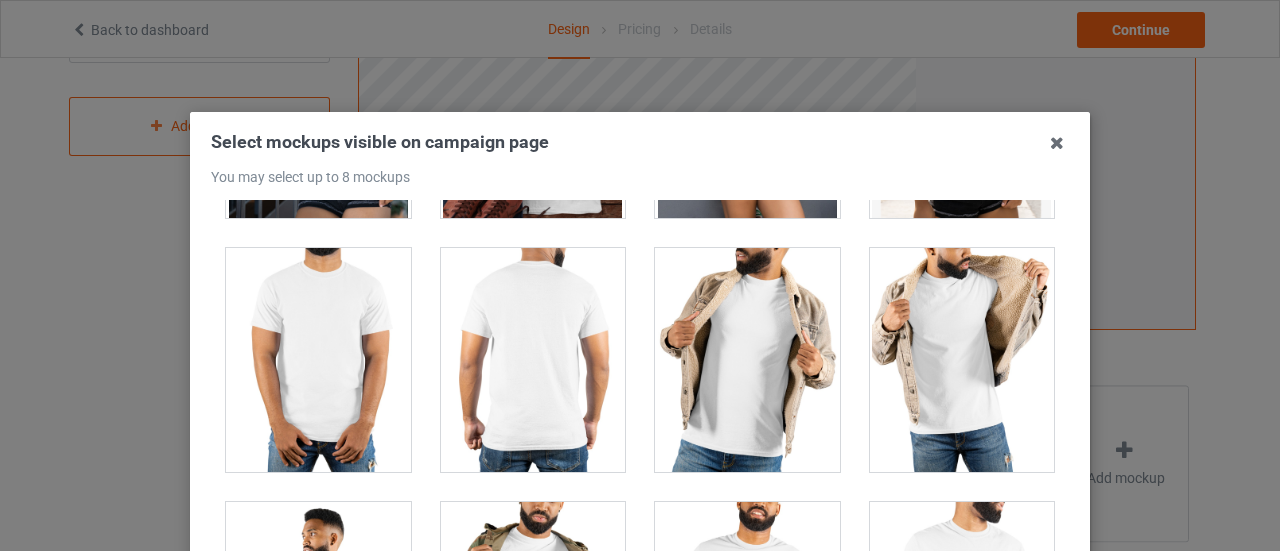 scroll, scrollTop: 15204, scrollLeft: 0, axis: vertical 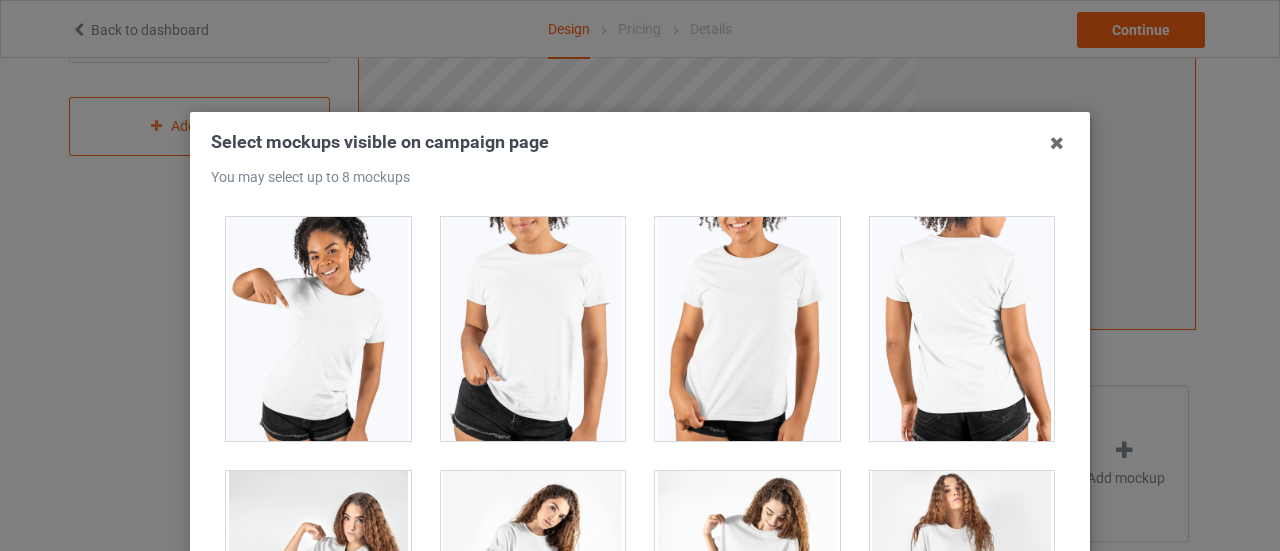 click at bounding box center [962, 329] 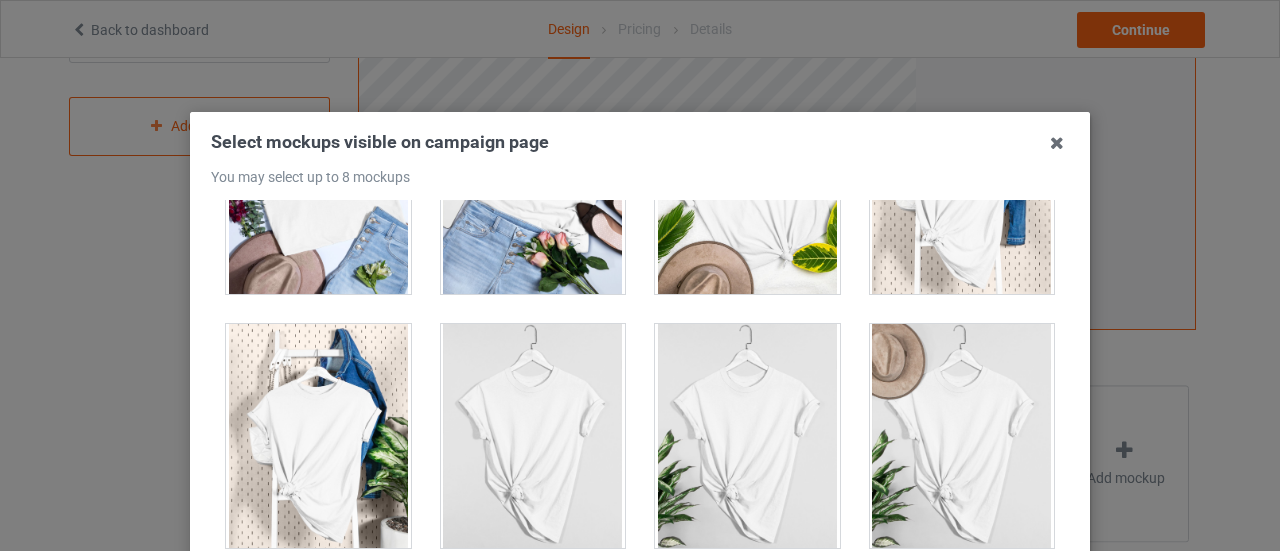 scroll, scrollTop: 28692, scrollLeft: 0, axis: vertical 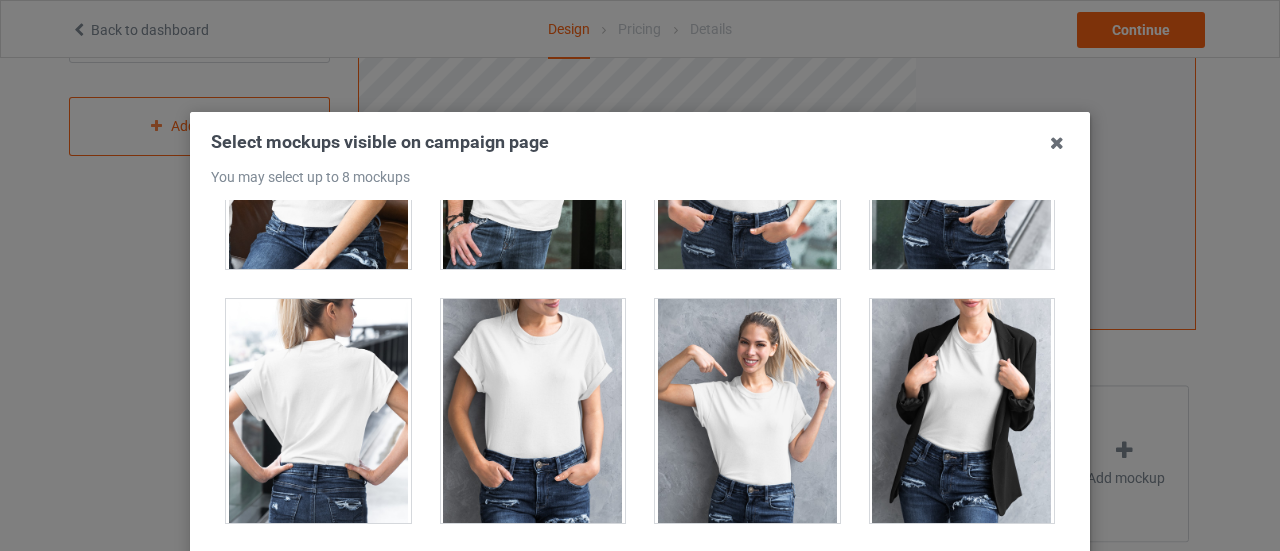 click at bounding box center (318, 411) 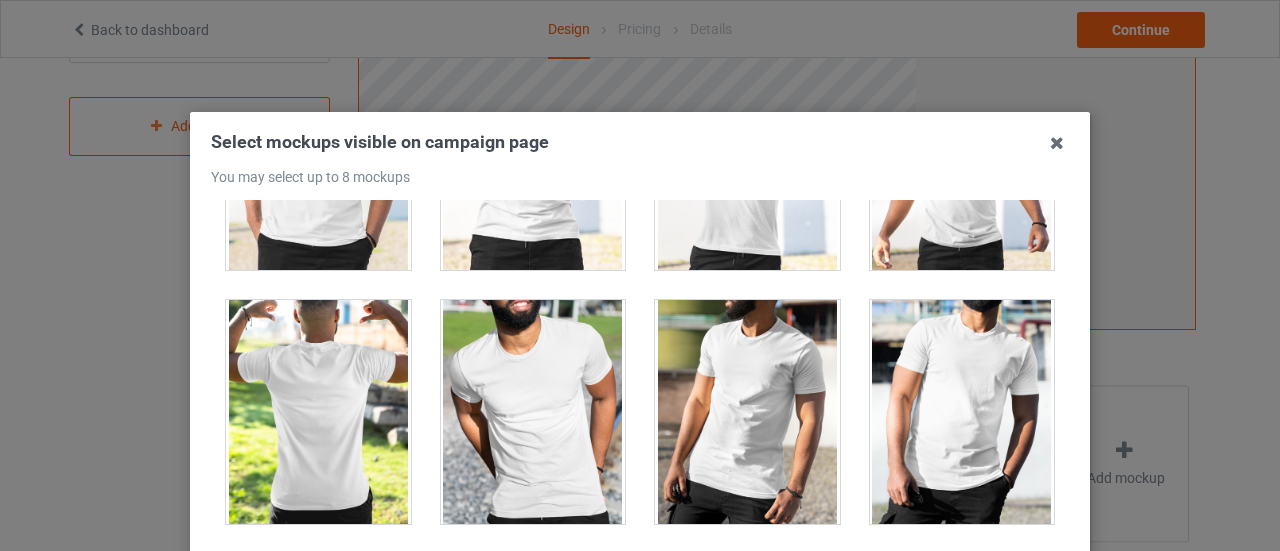 scroll, scrollTop: 23790, scrollLeft: 0, axis: vertical 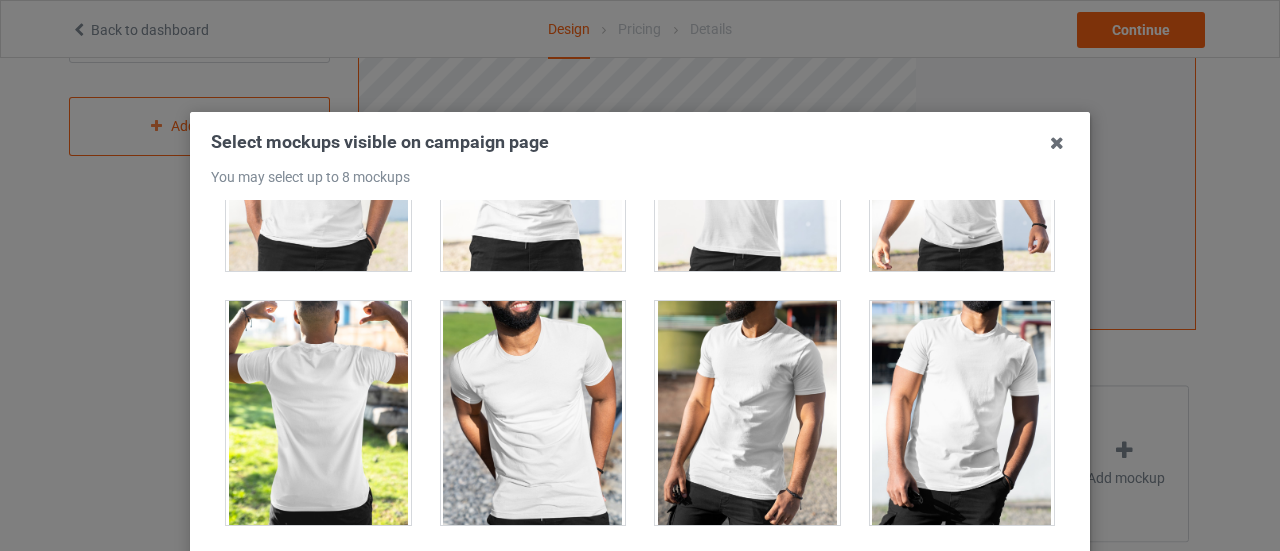 click at bounding box center (318, 413) 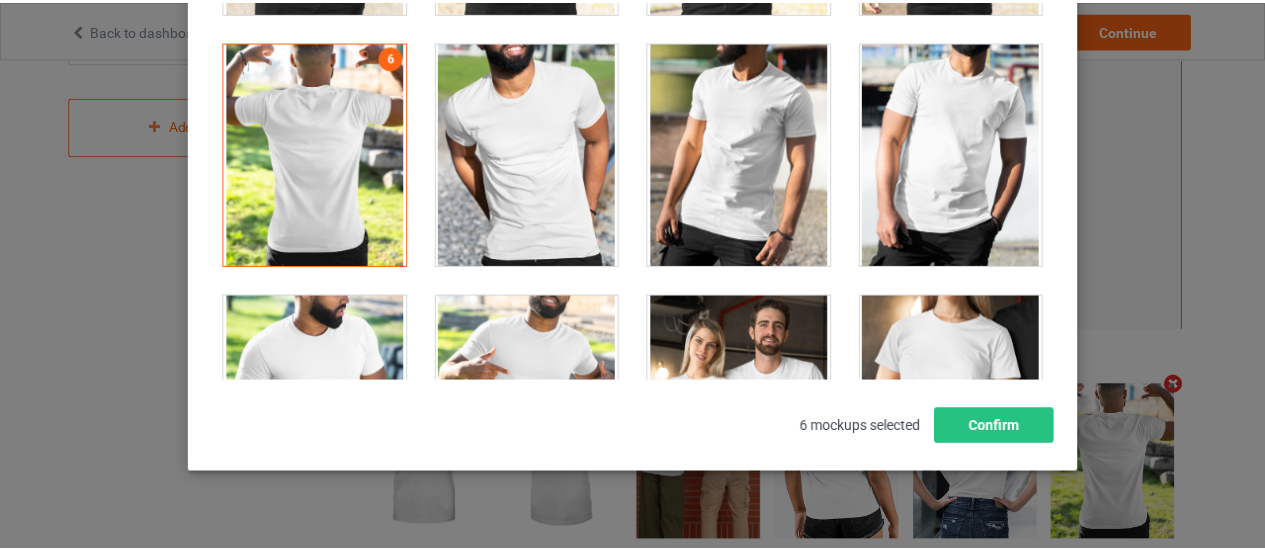 scroll, scrollTop: 260, scrollLeft: 0, axis: vertical 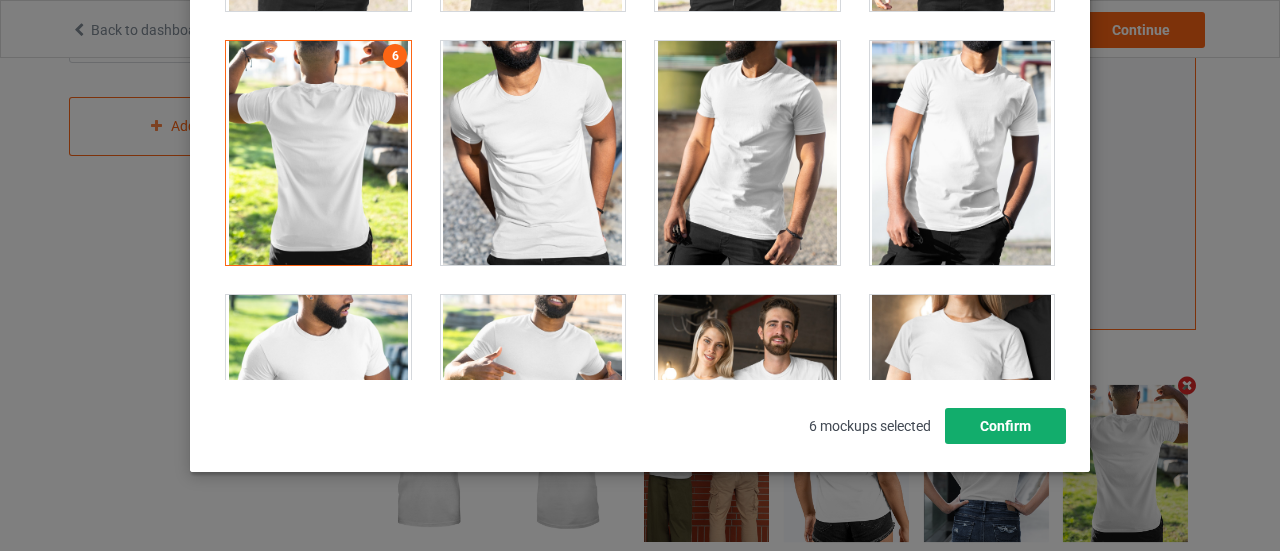 click on "Confirm" at bounding box center (1005, 426) 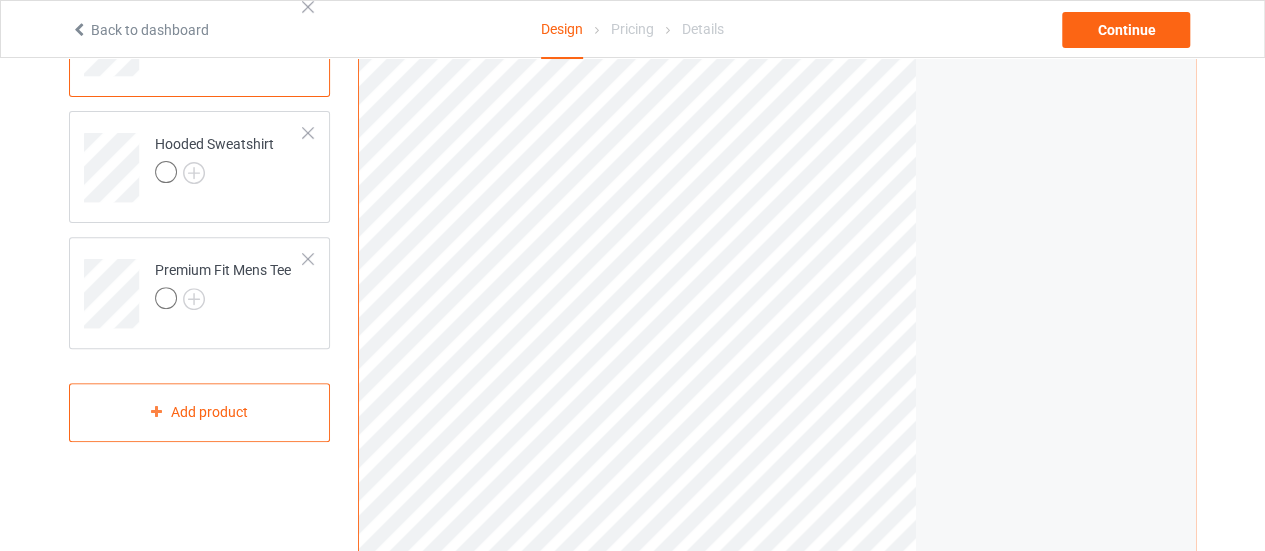 scroll, scrollTop: 235, scrollLeft: 0, axis: vertical 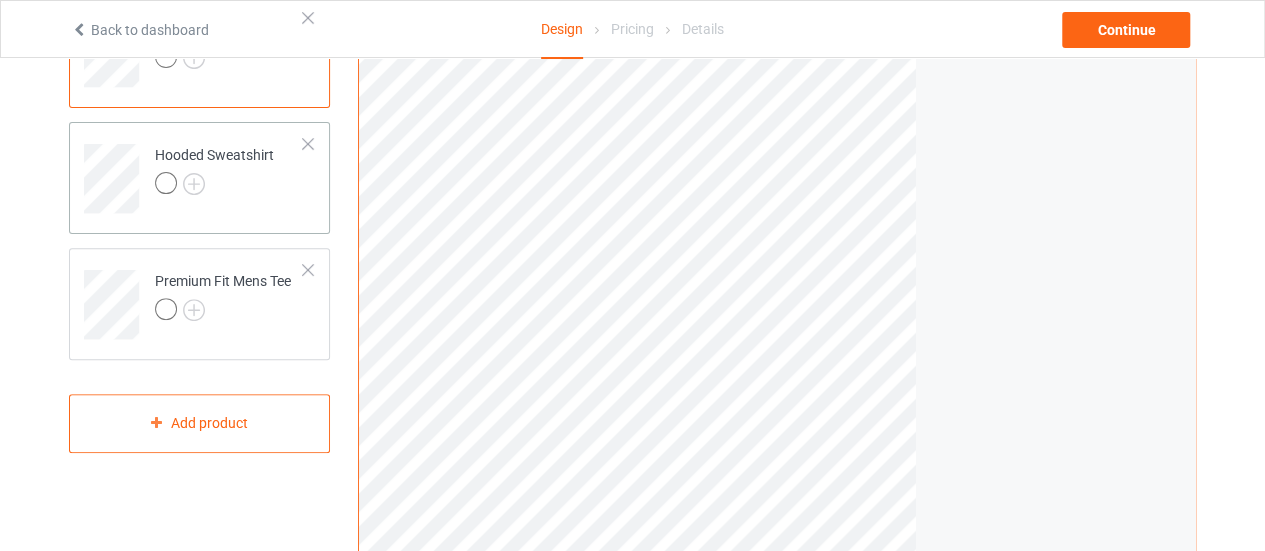click on "Hooded Sweatshirt" at bounding box center [229, 171] 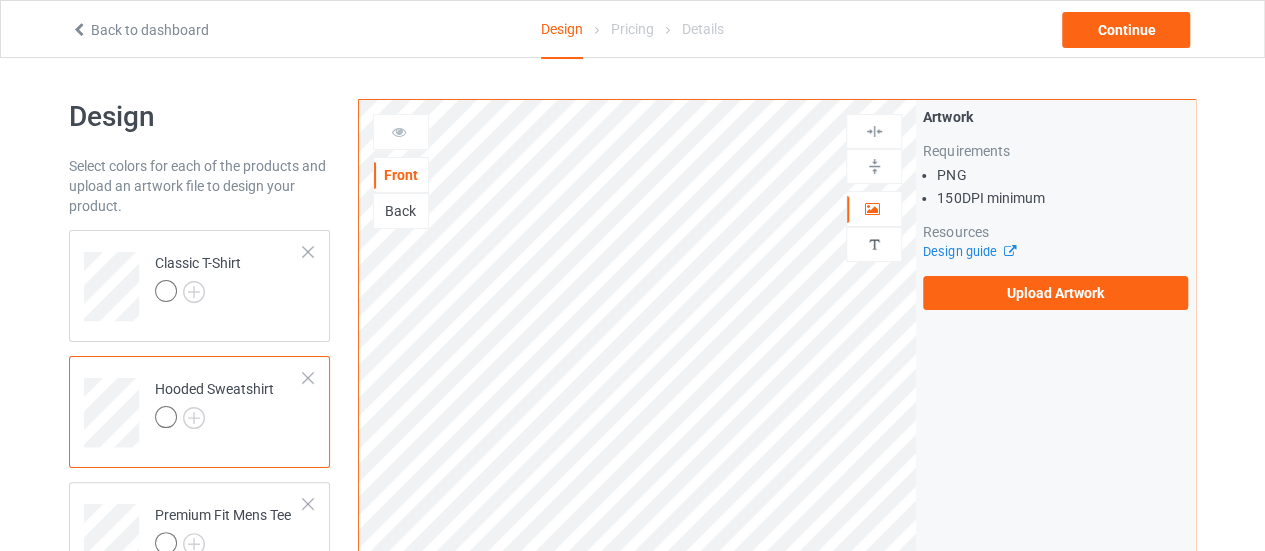 scroll, scrollTop: 0, scrollLeft: 0, axis: both 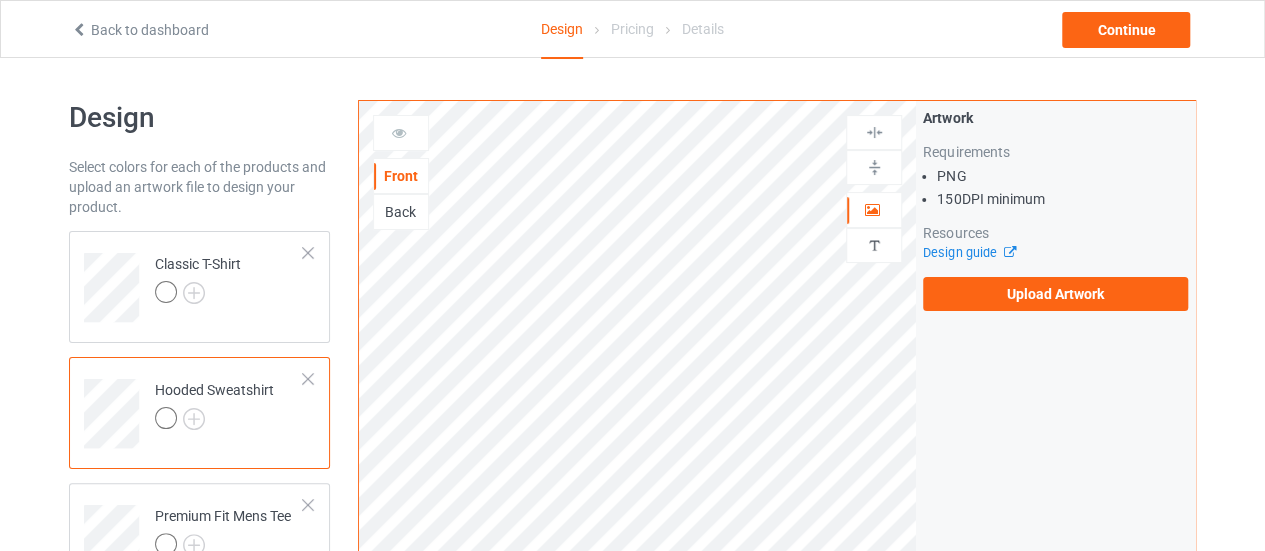 click on "Back" at bounding box center (401, 212) 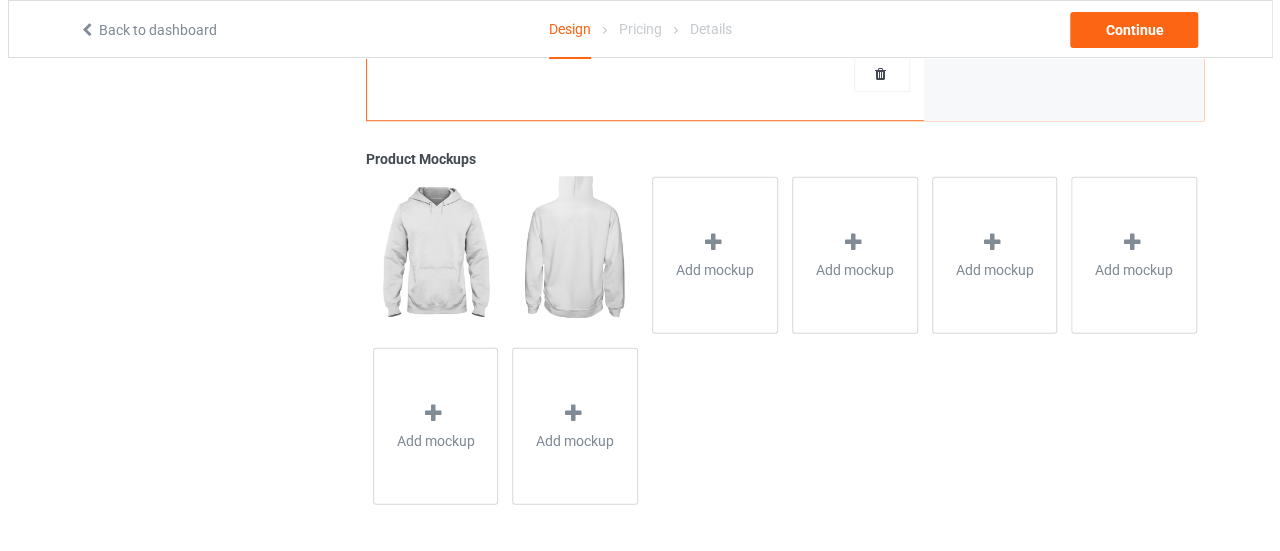 scroll, scrollTop: 742, scrollLeft: 0, axis: vertical 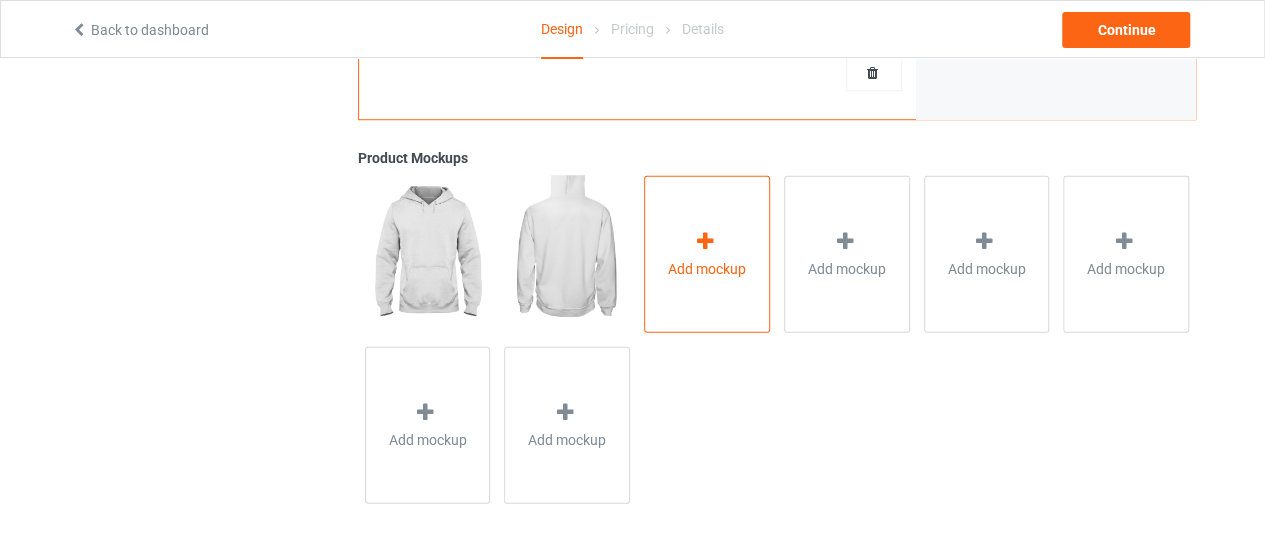 click on "Add mockup" at bounding box center (707, 253) 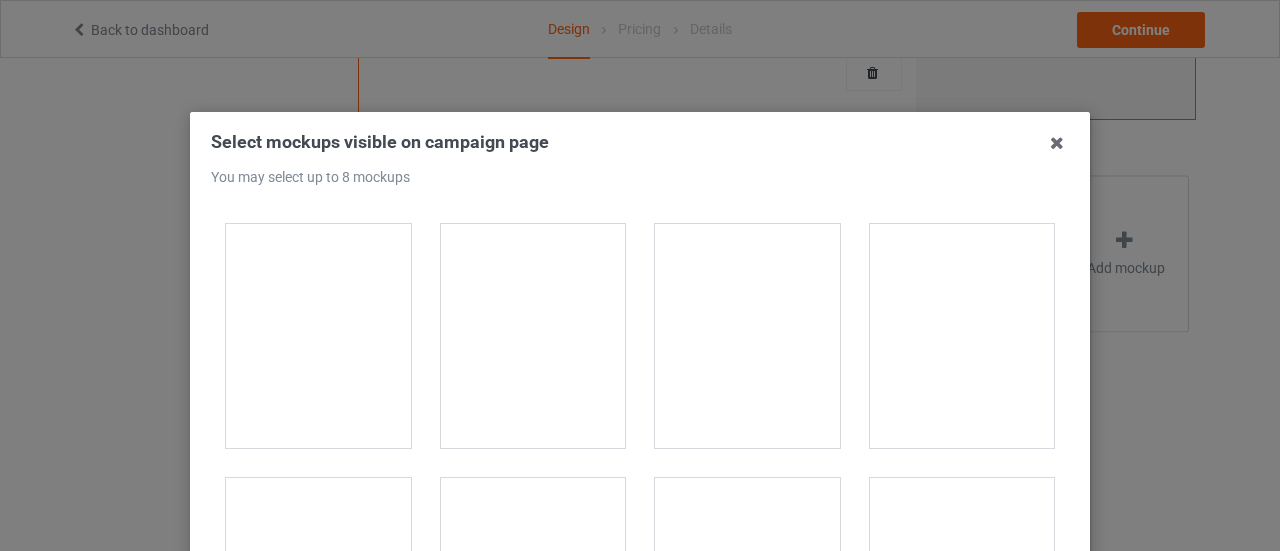 scroll, scrollTop: 2280, scrollLeft: 0, axis: vertical 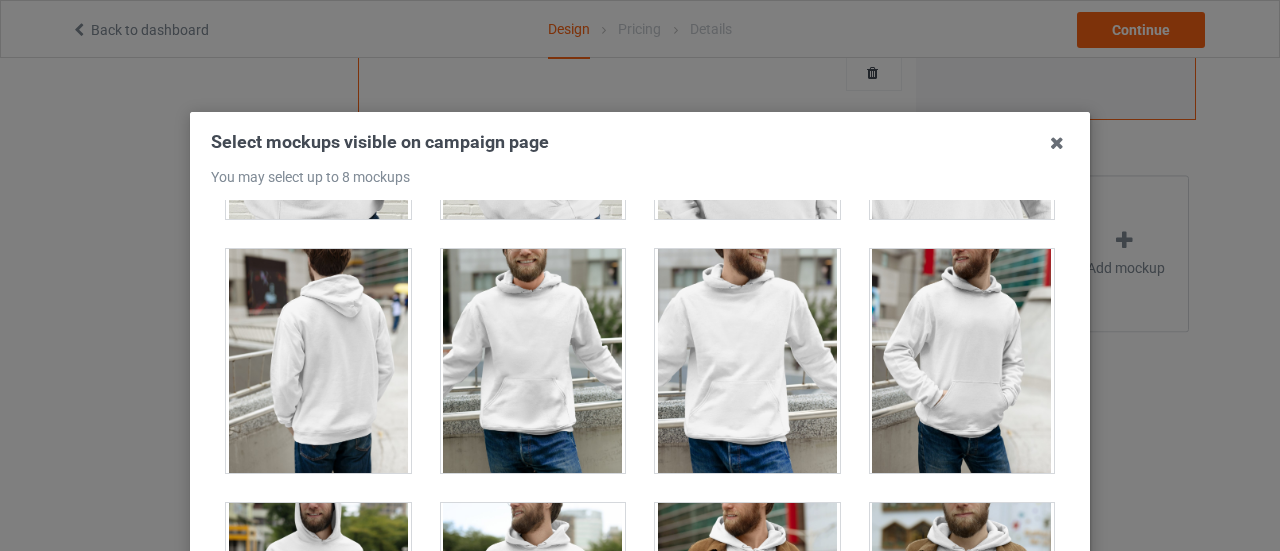 click at bounding box center [318, 361] 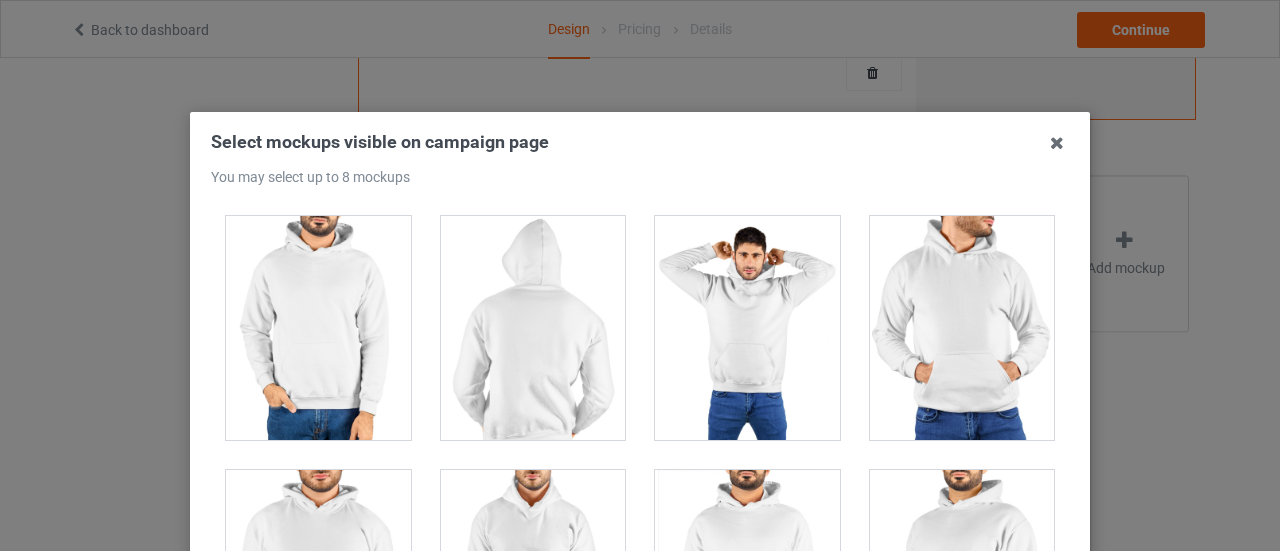 scroll, scrollTop: 10160, scrollLeft: 0, axis: vertical 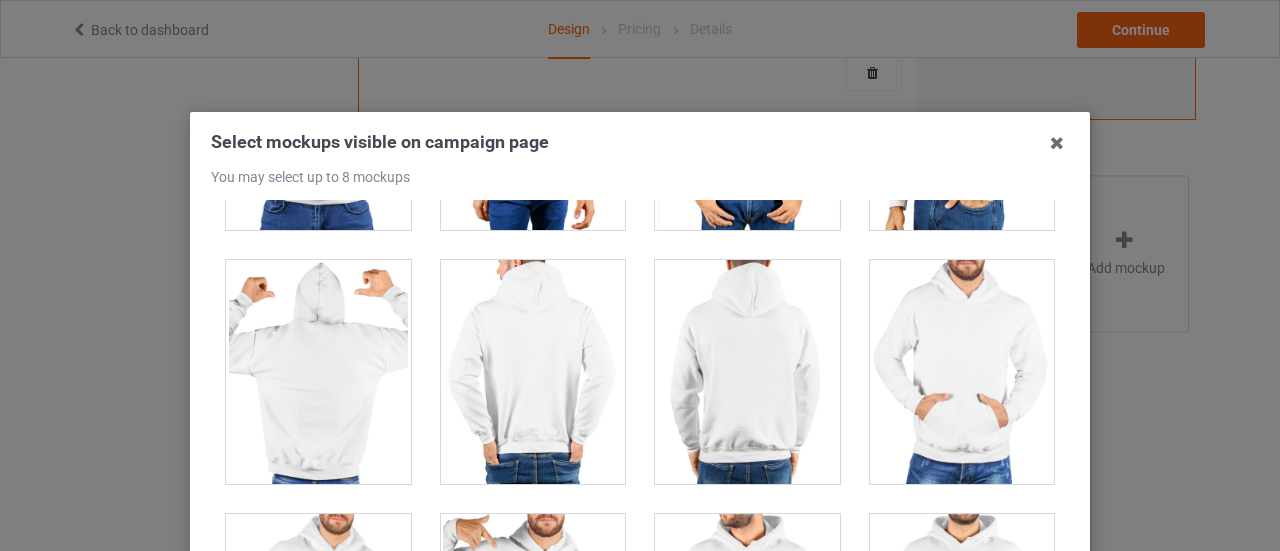 click at bounding box center (318, 372) 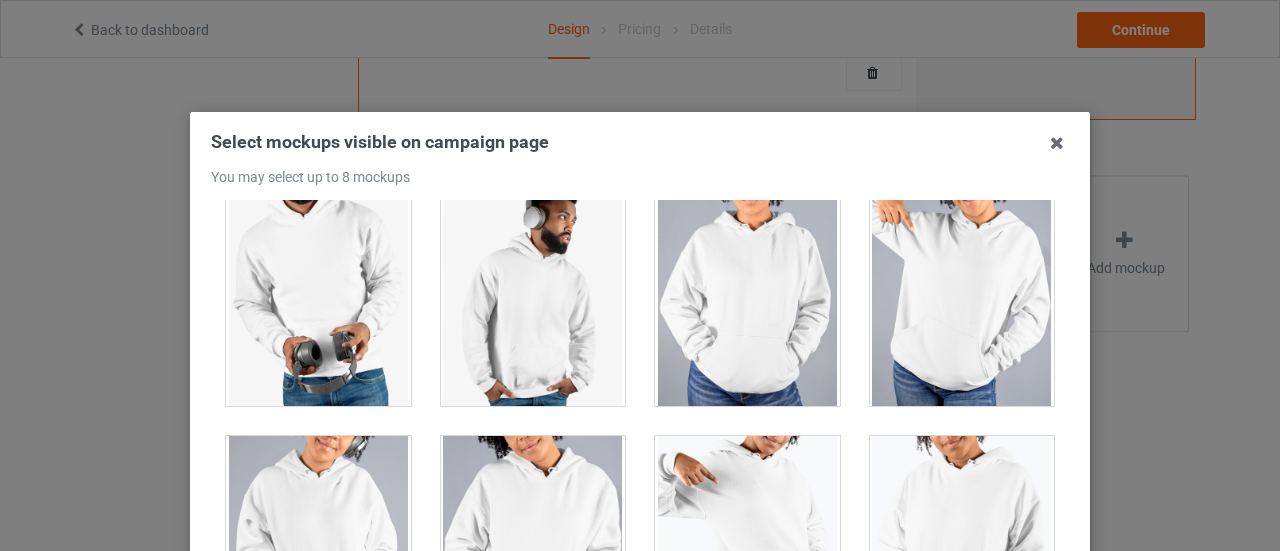 scroll, scrollTop: 17292, scrollLeft: 0, axis: vertical 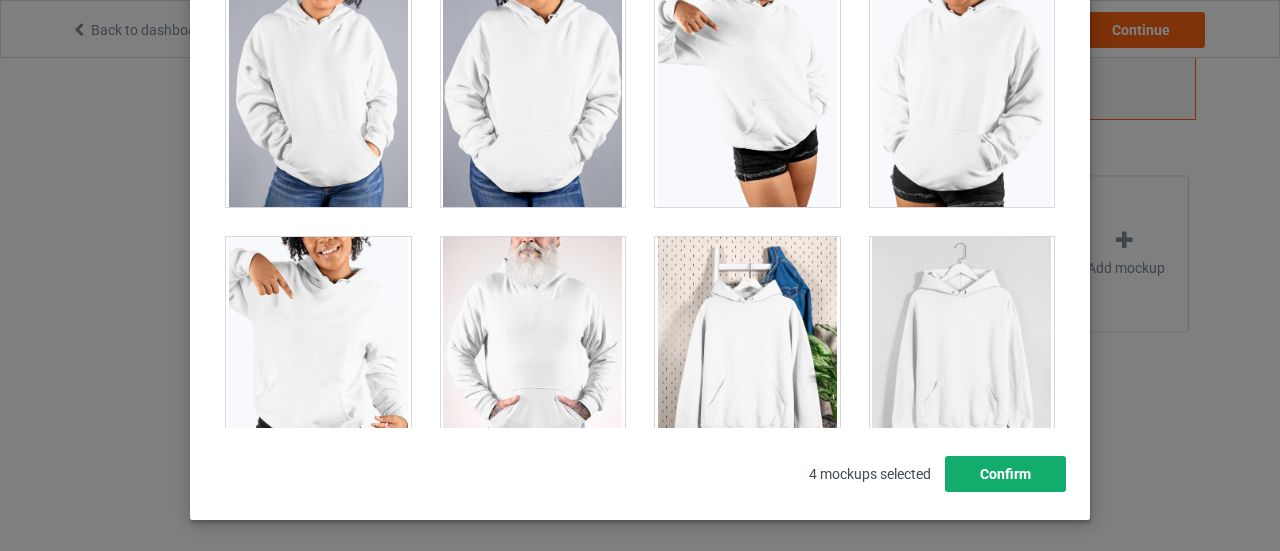click on "Confirm" at bounding box center (1005, 474) 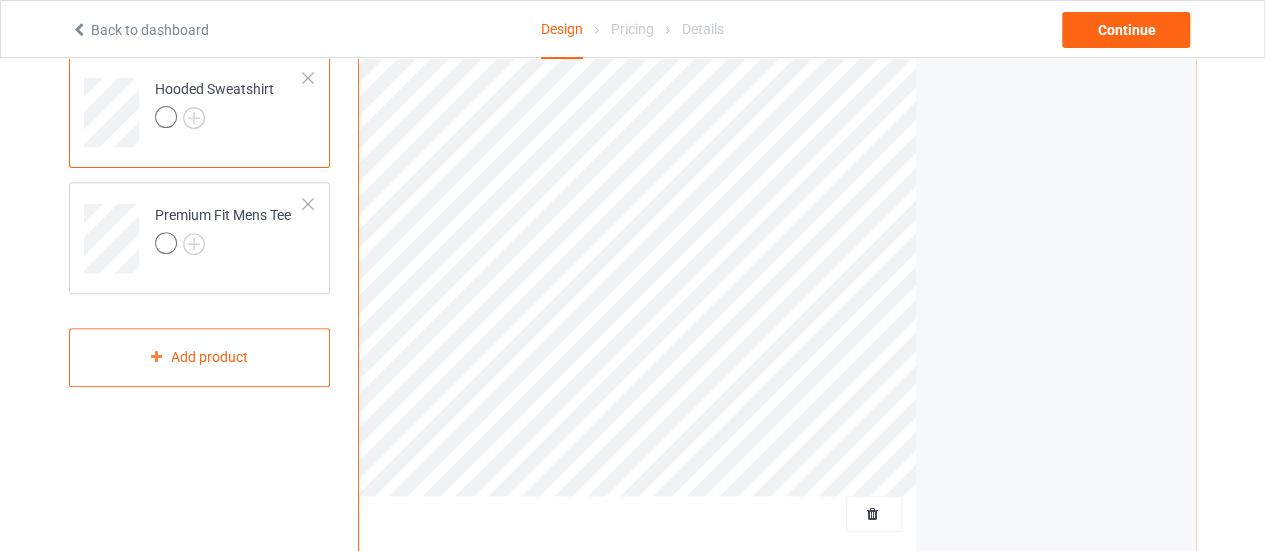 scroll, scrollTop: 300, scrollLeft: 0, axis: vertical 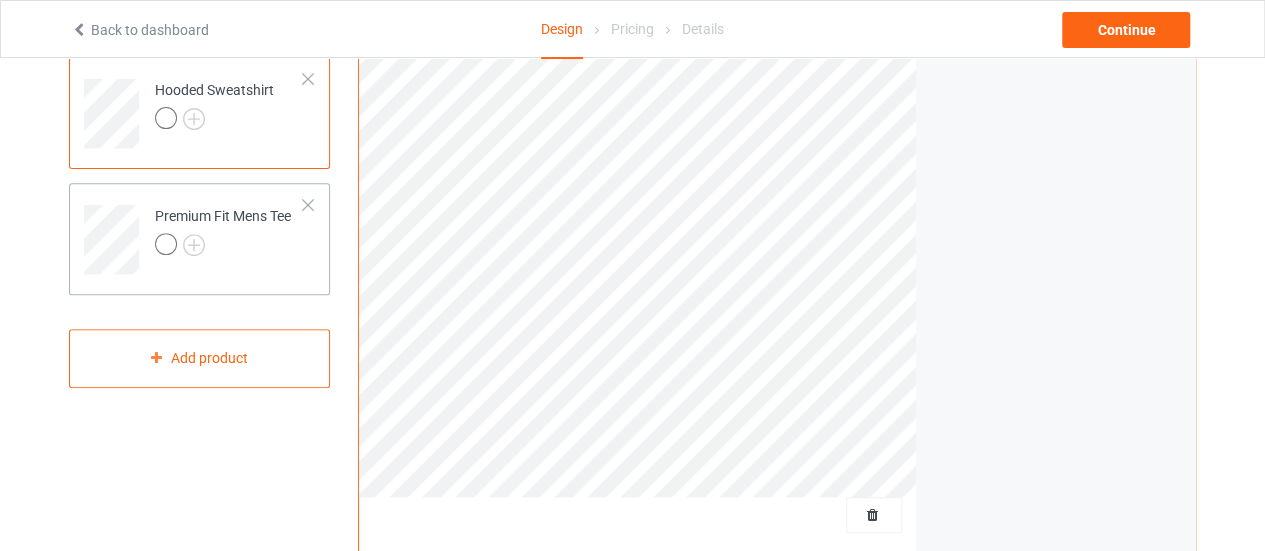 click on "Premium Fit Mens Tee" at bounding box center [199, 239] 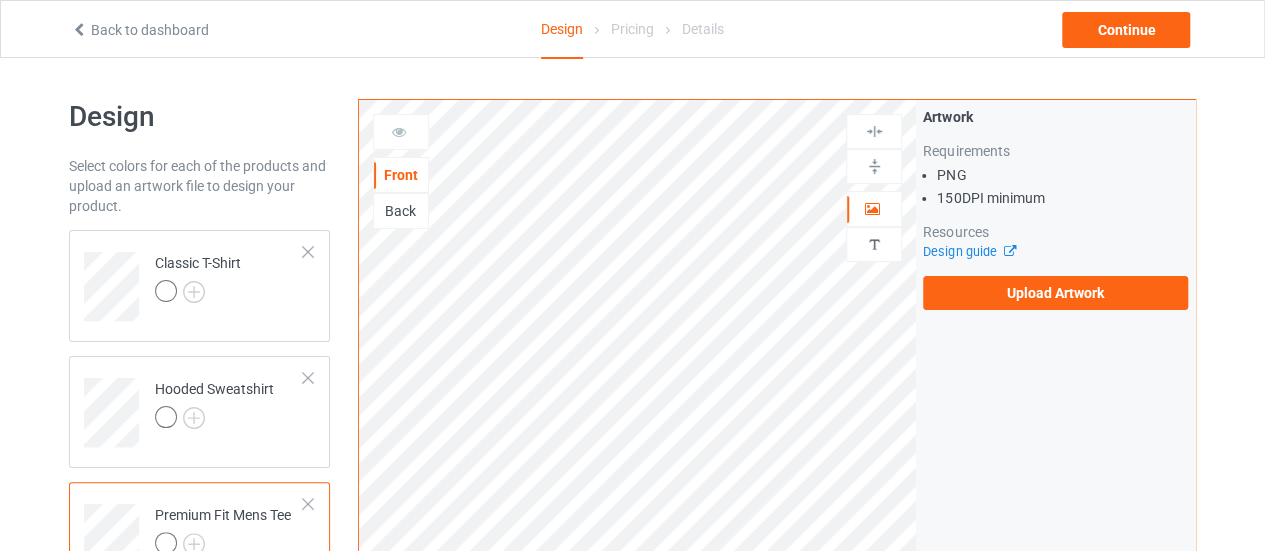 scroll, scrollTop: 0, scrollLeft: 0, axis: both 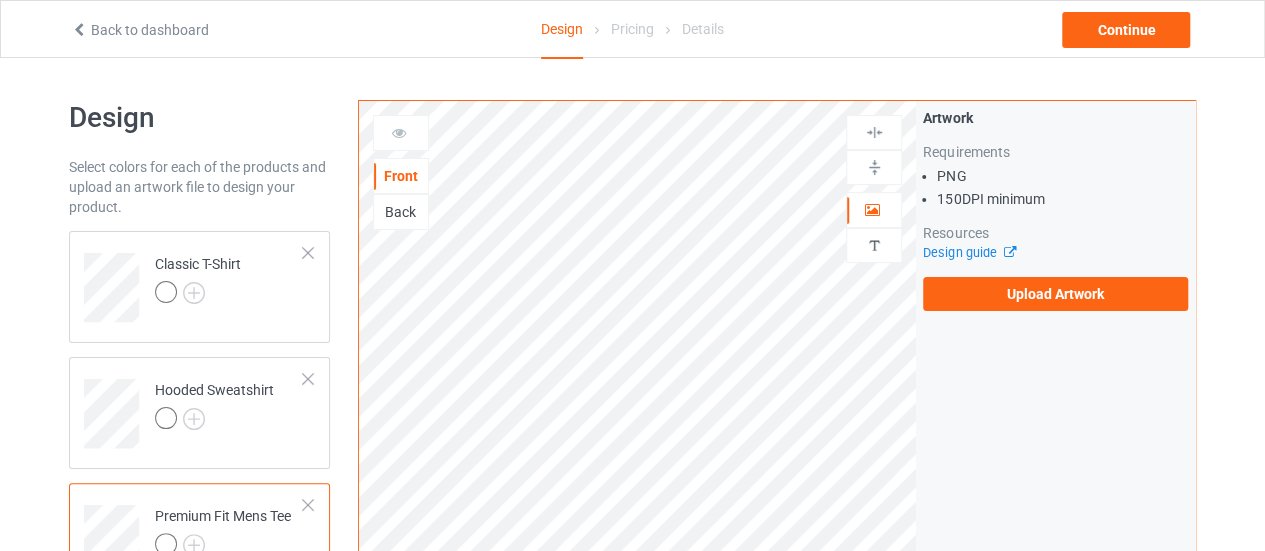click on "Back" at bounding box center (401, 212) 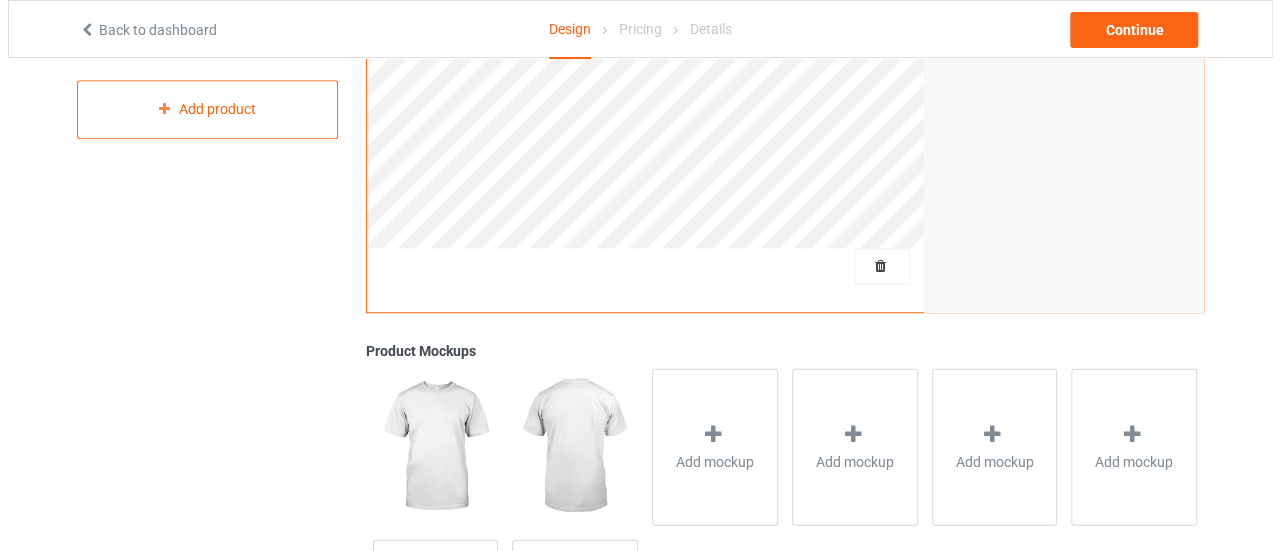 scroll, scrollTop: 742, scrollLeft: 0, axis: vertical 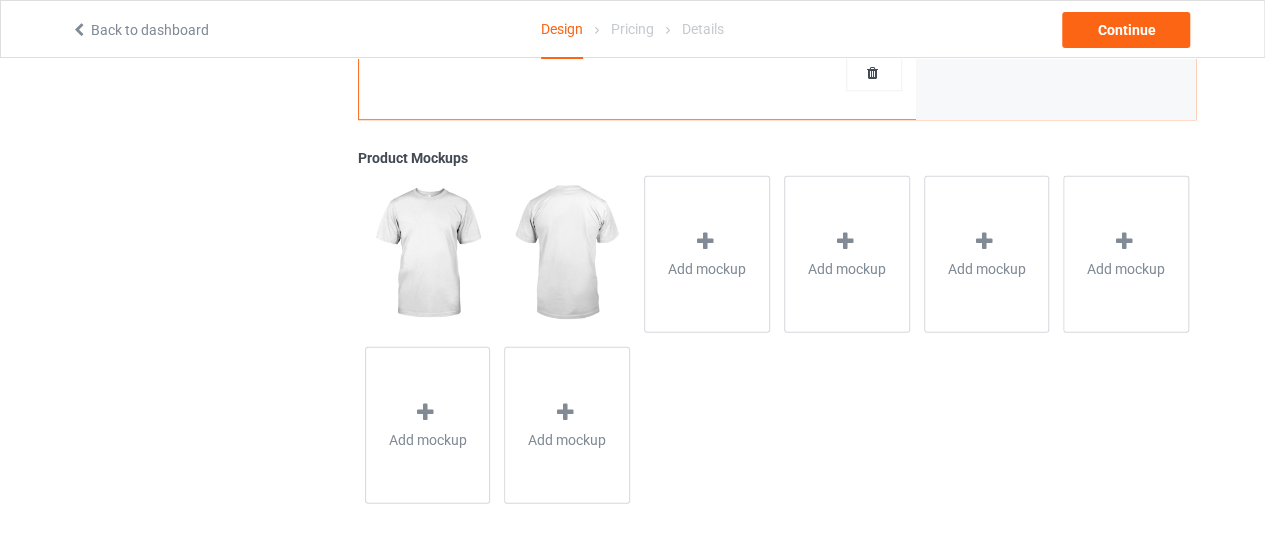 click on "Add mockup Add mockup Add mockup Add mockup Add mockup Add mockup" at bounding box center [777, 339] 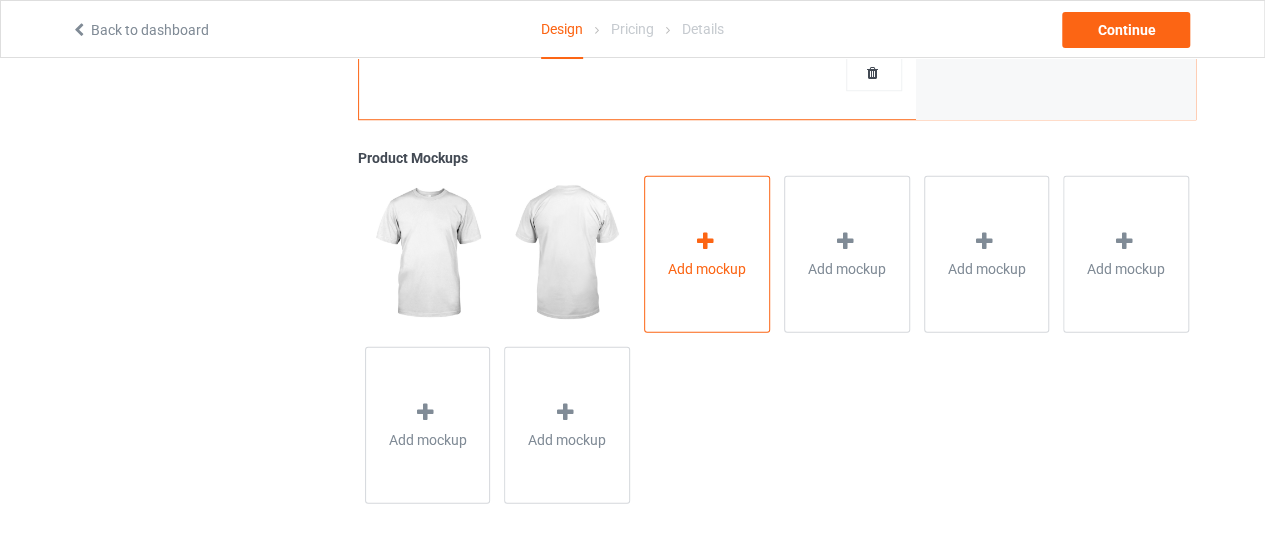 click on "Add mockup" at bounding box center [707, 268] 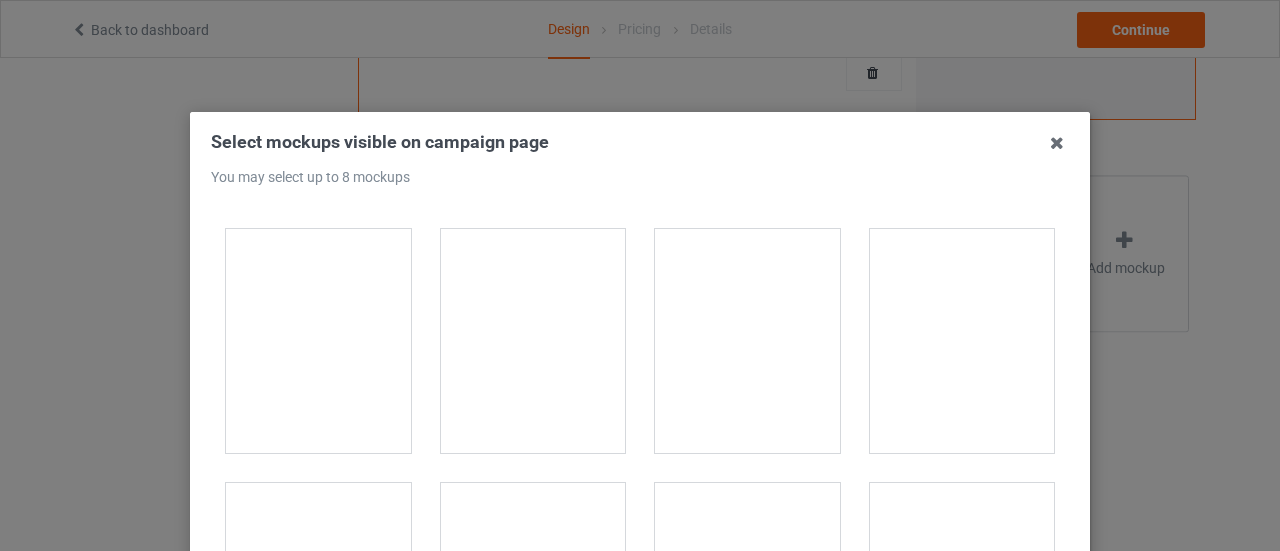 scroll, scrollTop: 2781, scrollLeft: 0, axis: vertical 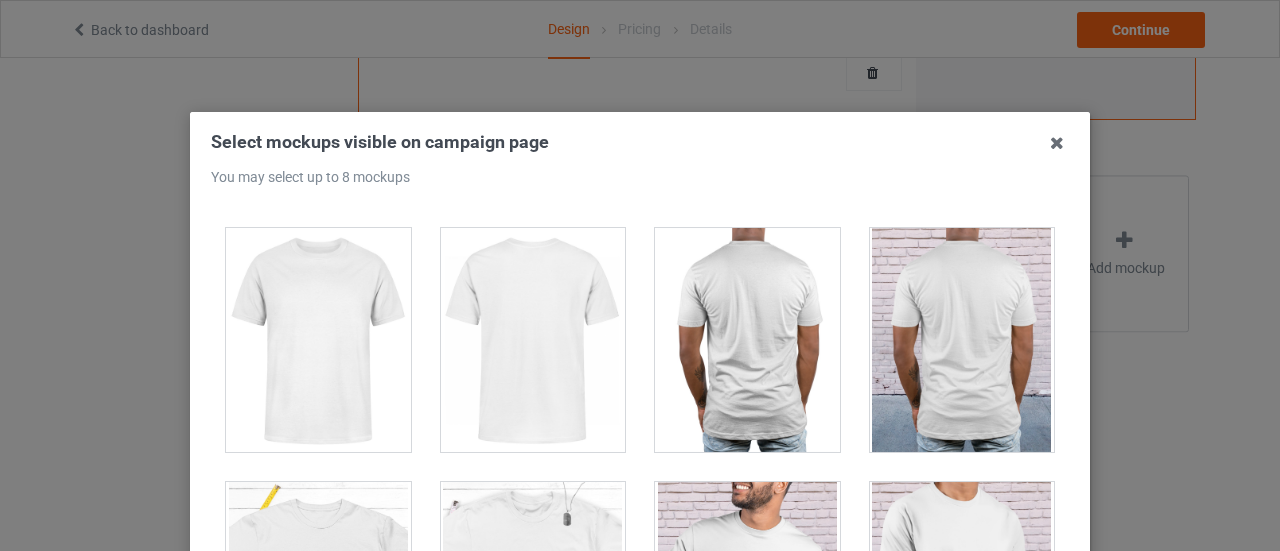 click at bounding box center [533, 340] 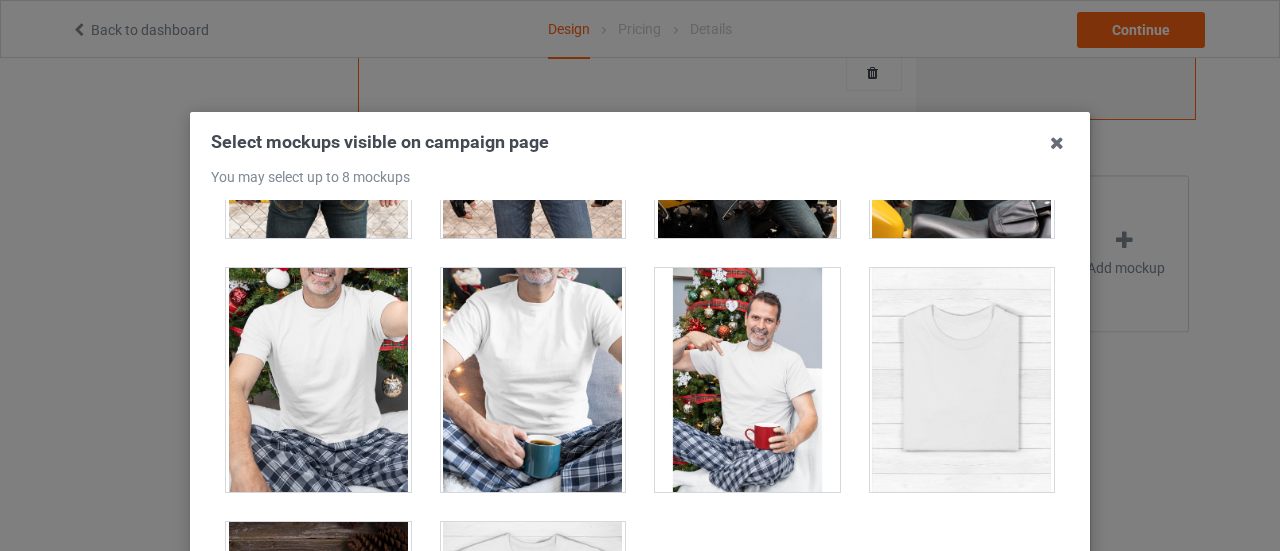scroll, scrollTop: 6398, scrollLeft: 0, axis: vertical 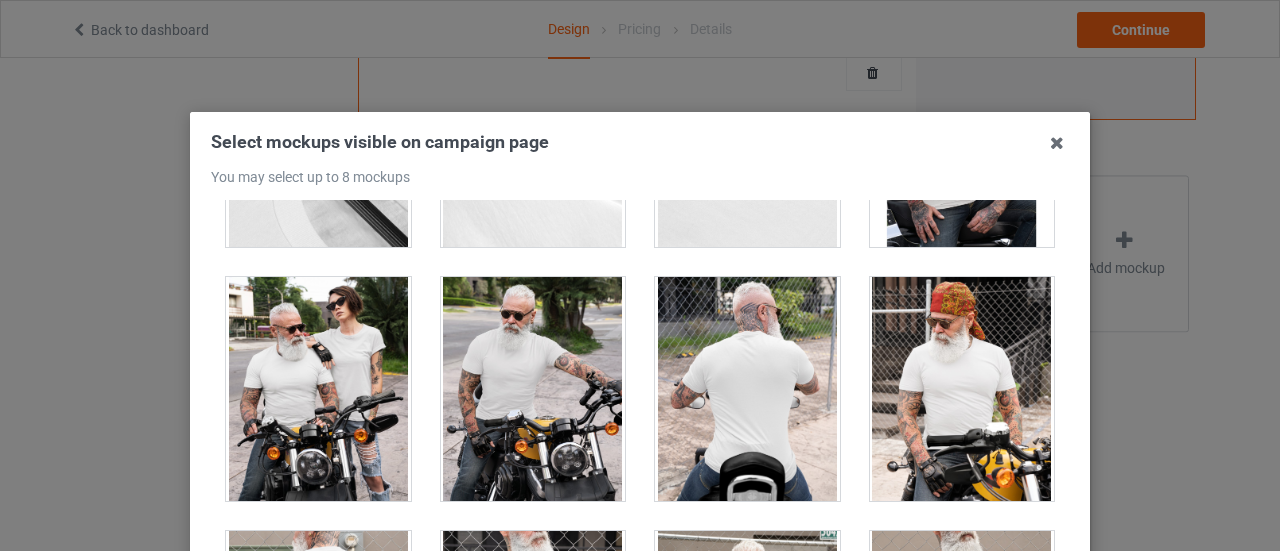 click at bounding box center (747, 389) 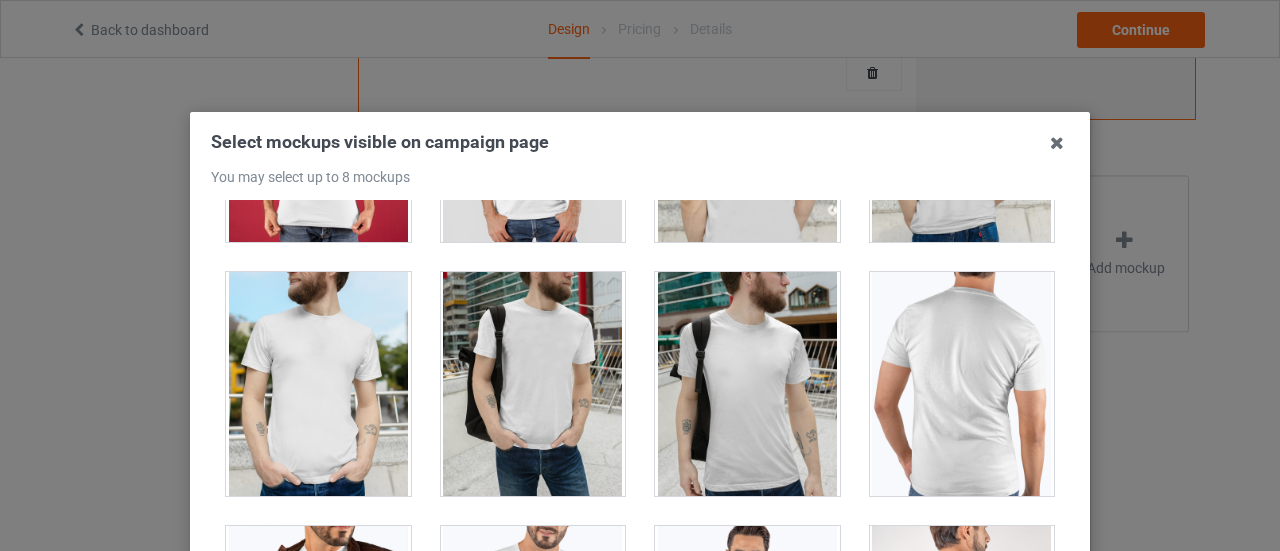 scroll, scrollTop: 959, scrollLeft: 0, axis: vertical 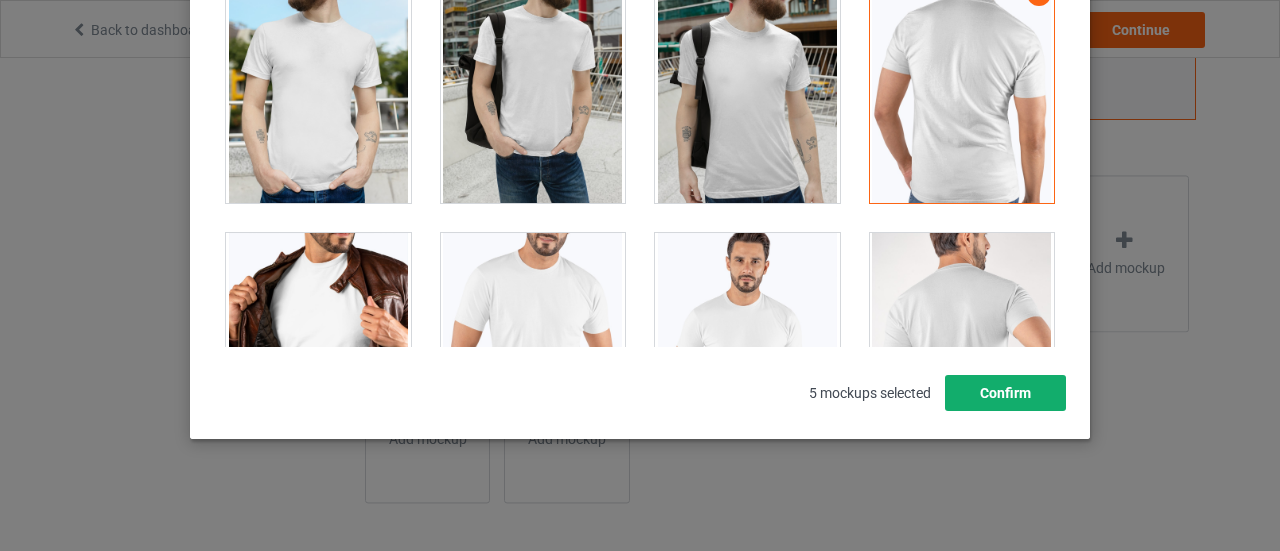 click on "Confirm" at bounding box center (1005, 393) 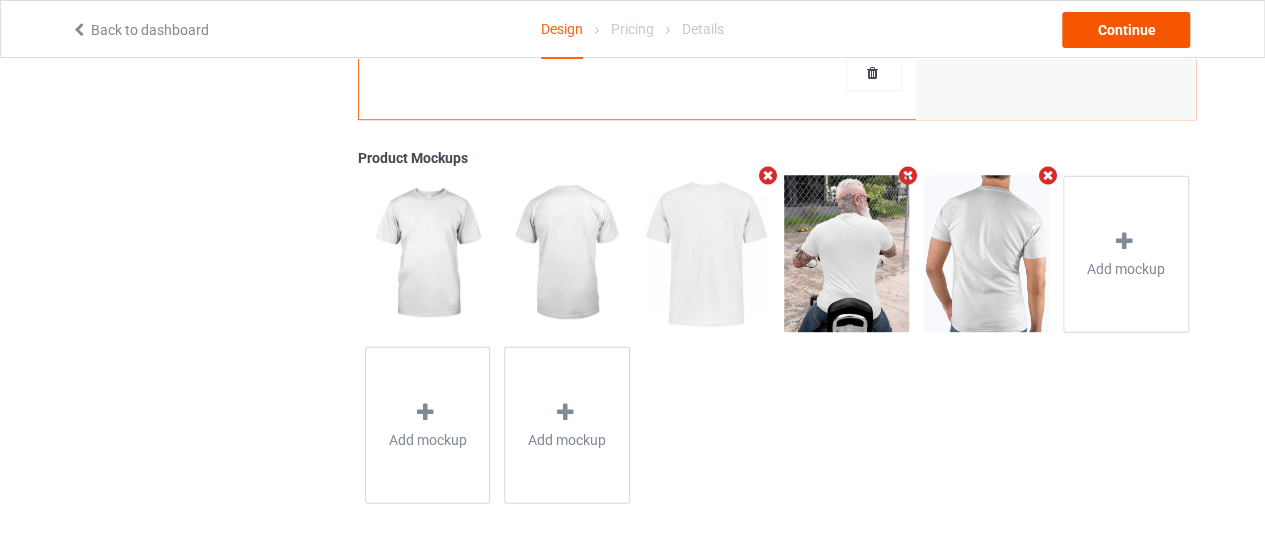 drag, startPoint x: 1182, startPoint y: 16, endPoint x: 1165, endPoint y: 24, distance: 18.788294 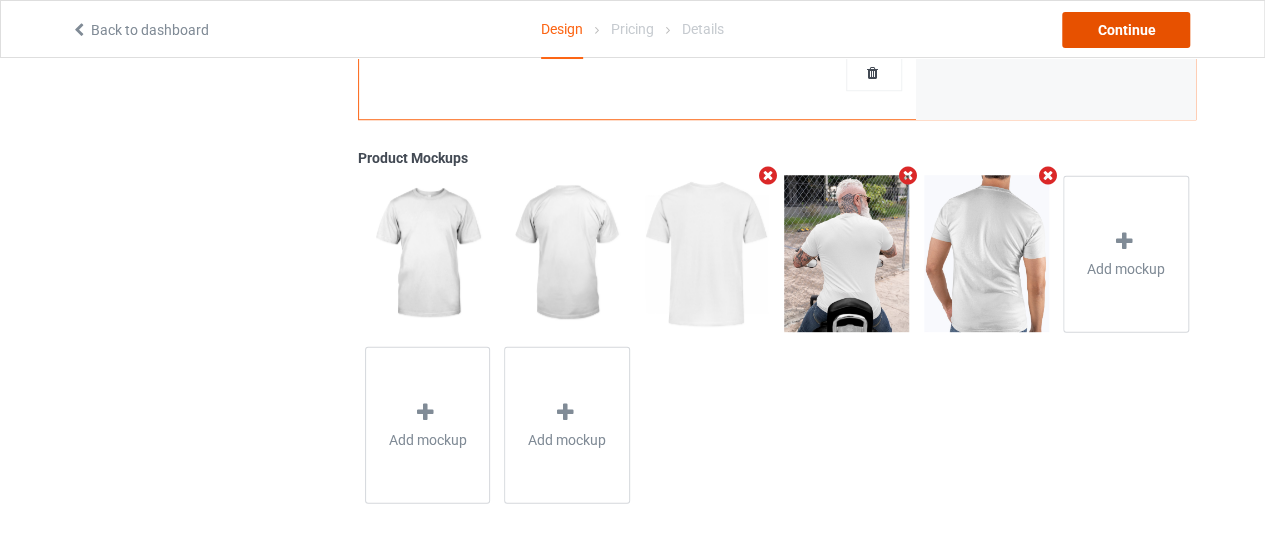 drag, startPoint x: 1140, startPoint y: 46, endPoint x: 846, endPoint y: 160, distance: 315.3284 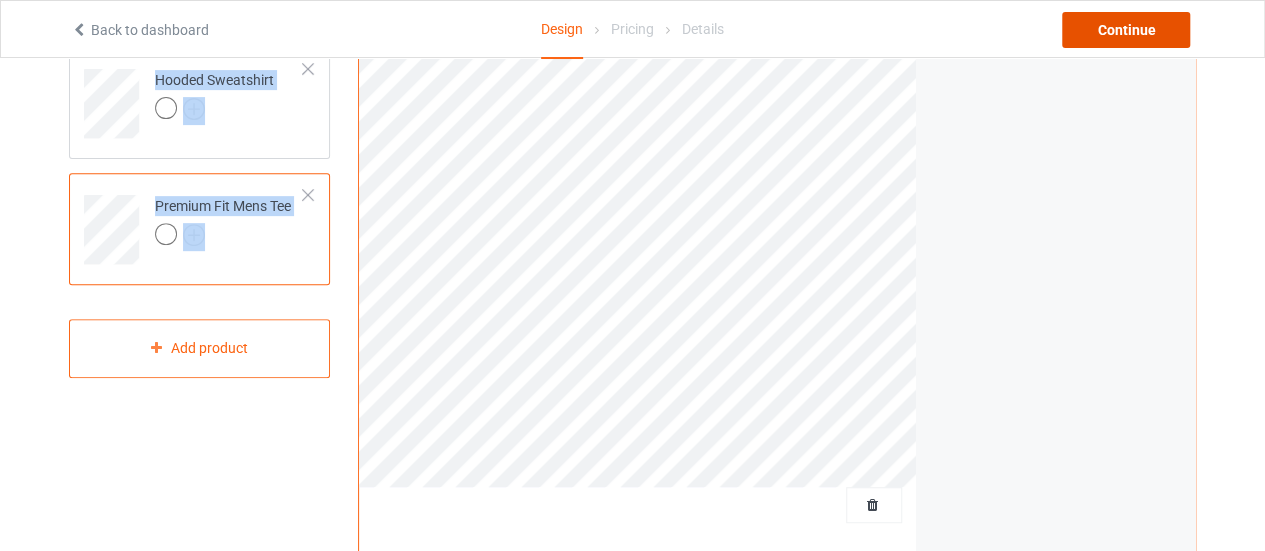 scroll, scrollTop: 309, scrollLeft: 0, axis: vertical 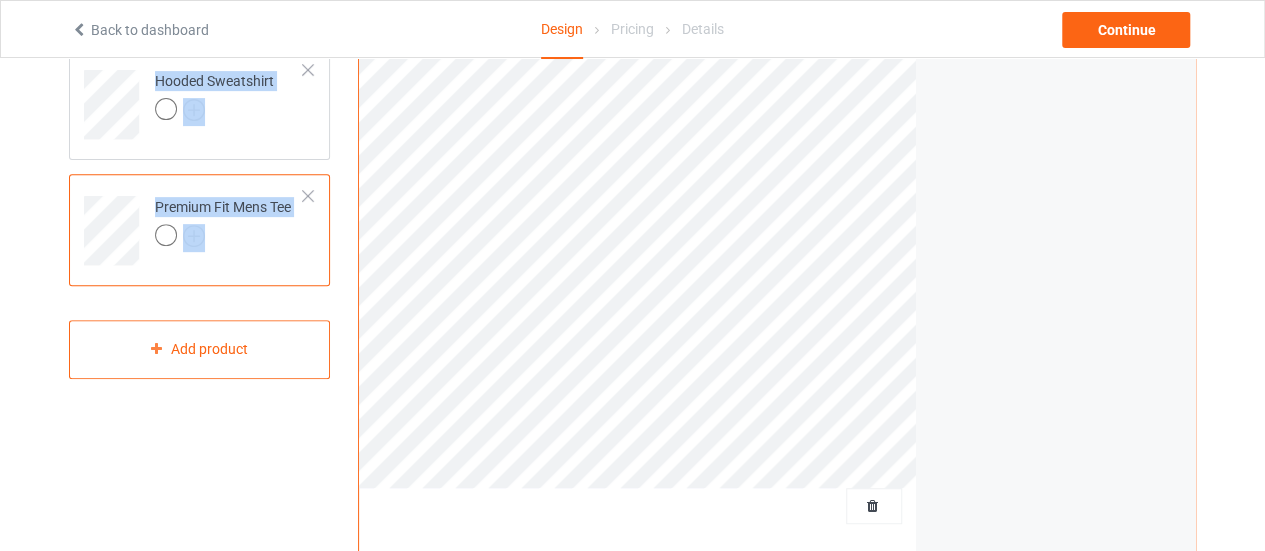 click at bounding box center [166, 235] 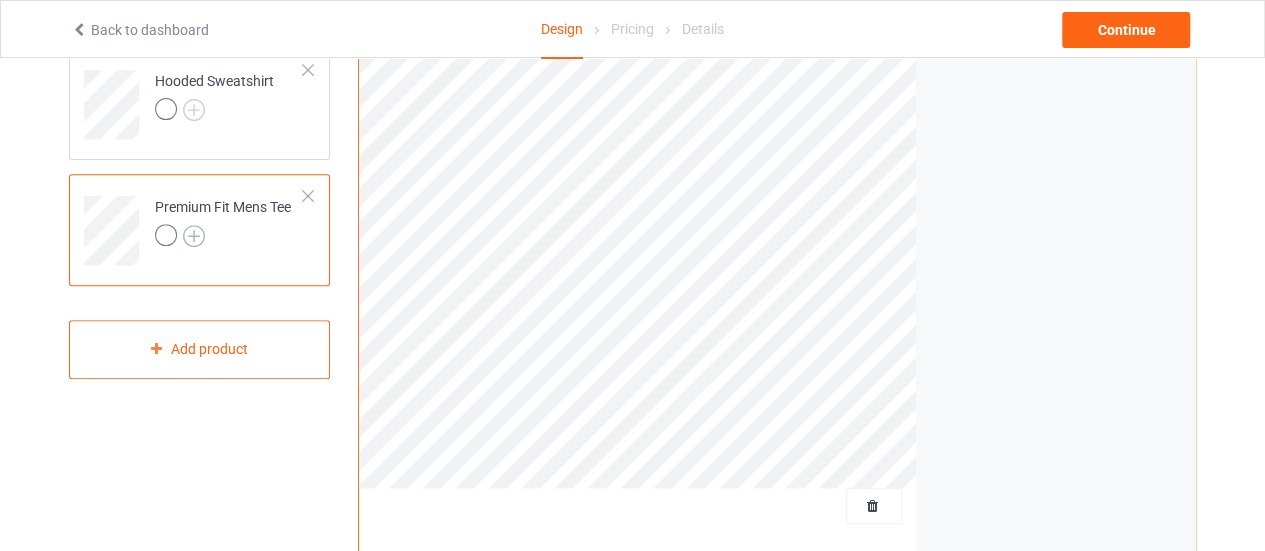 click at bounding box center (194, 236) 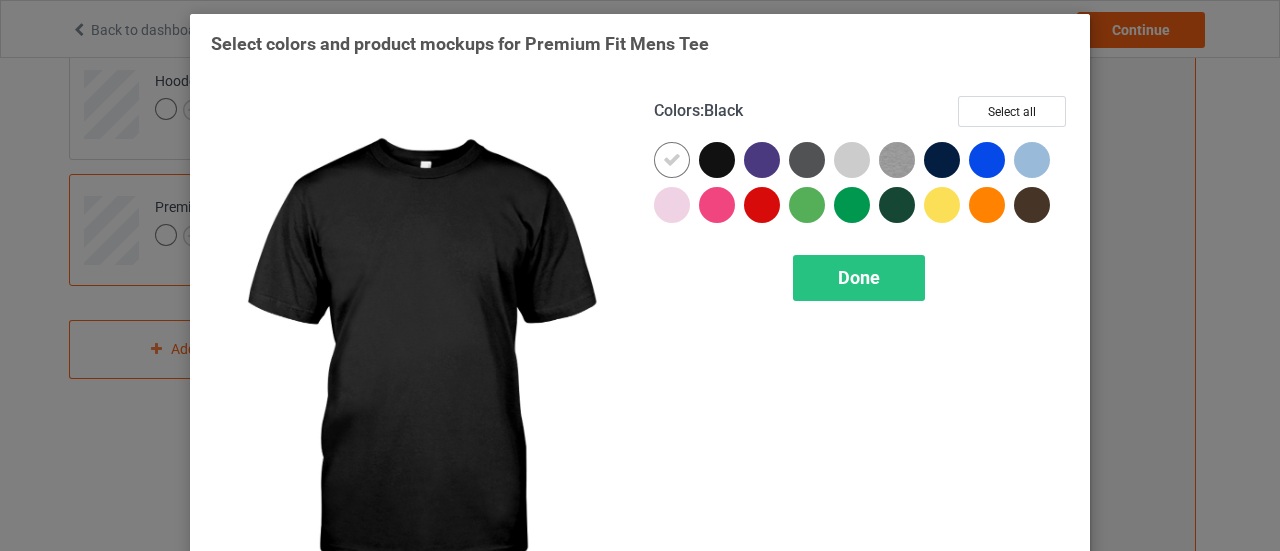 click at bounding box center [717, 160] 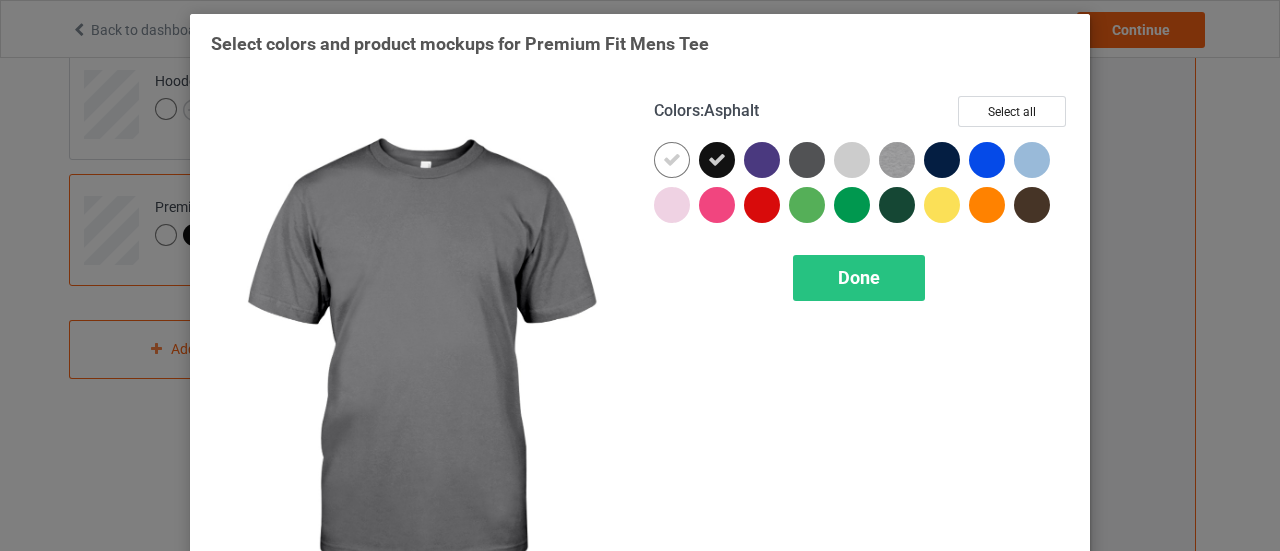 click at bounding box center [807, 160] 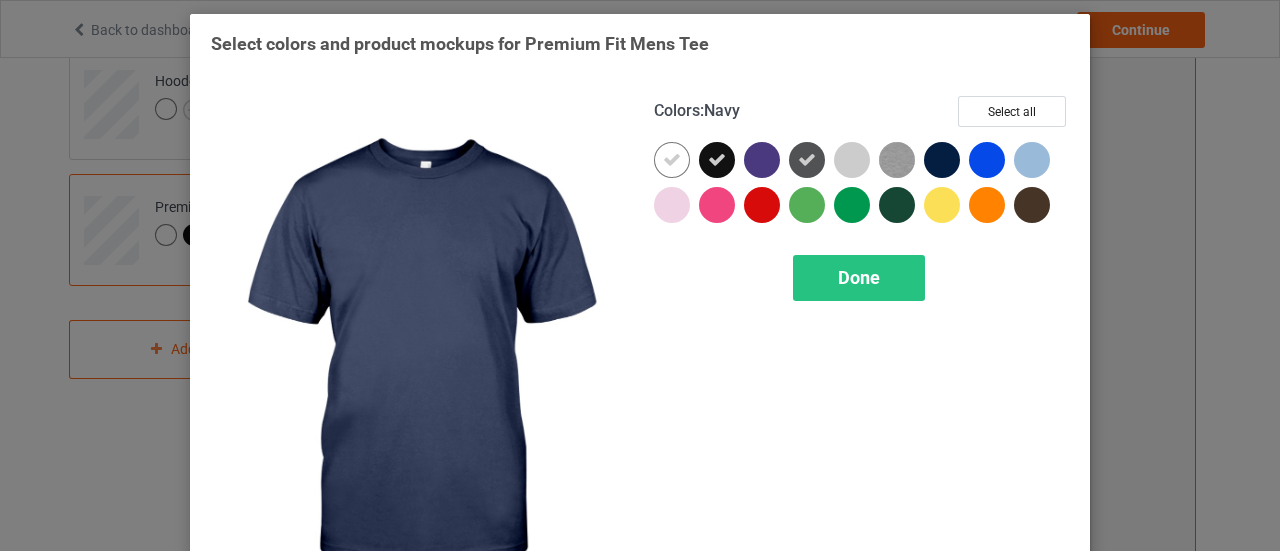 click at bounding box center [942, 160] 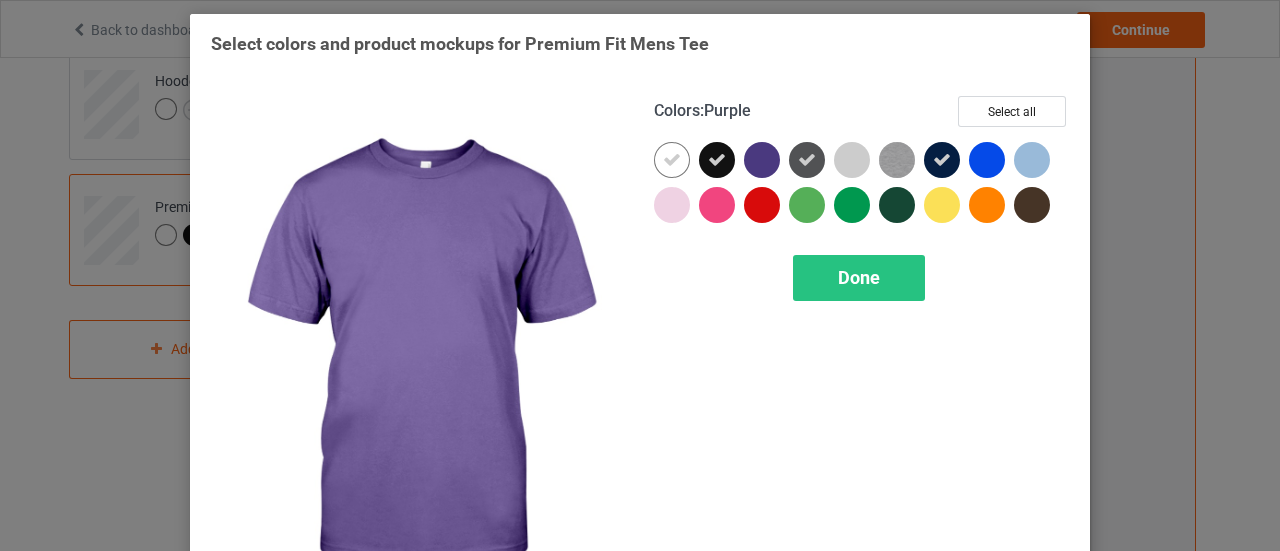 click at bounding box center (762, 160) 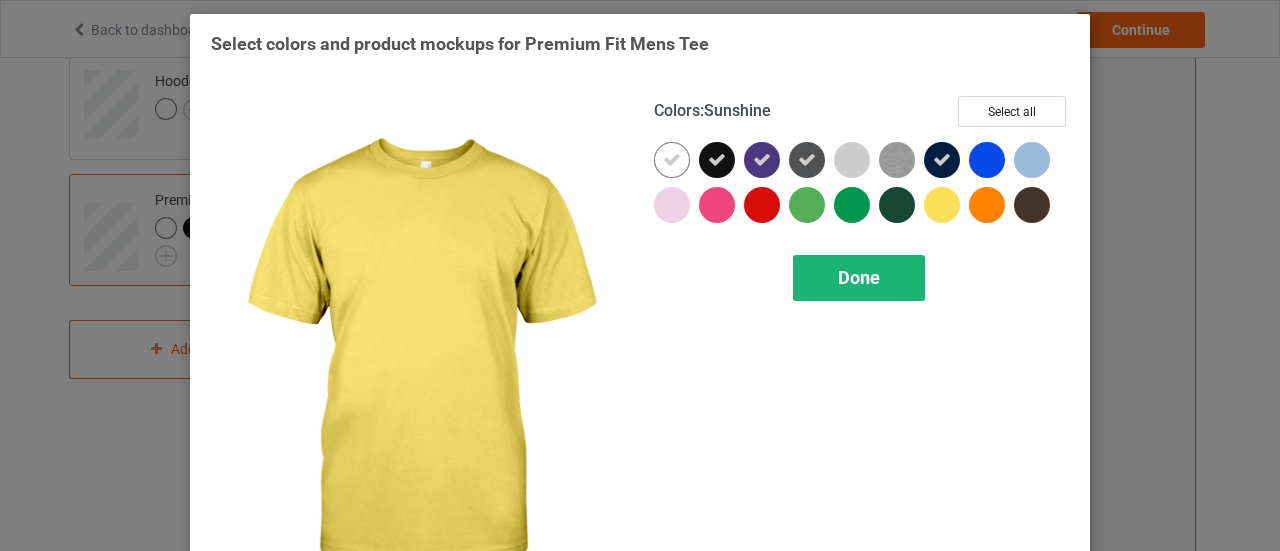 click on "Done" at bounding box center [859, 277] 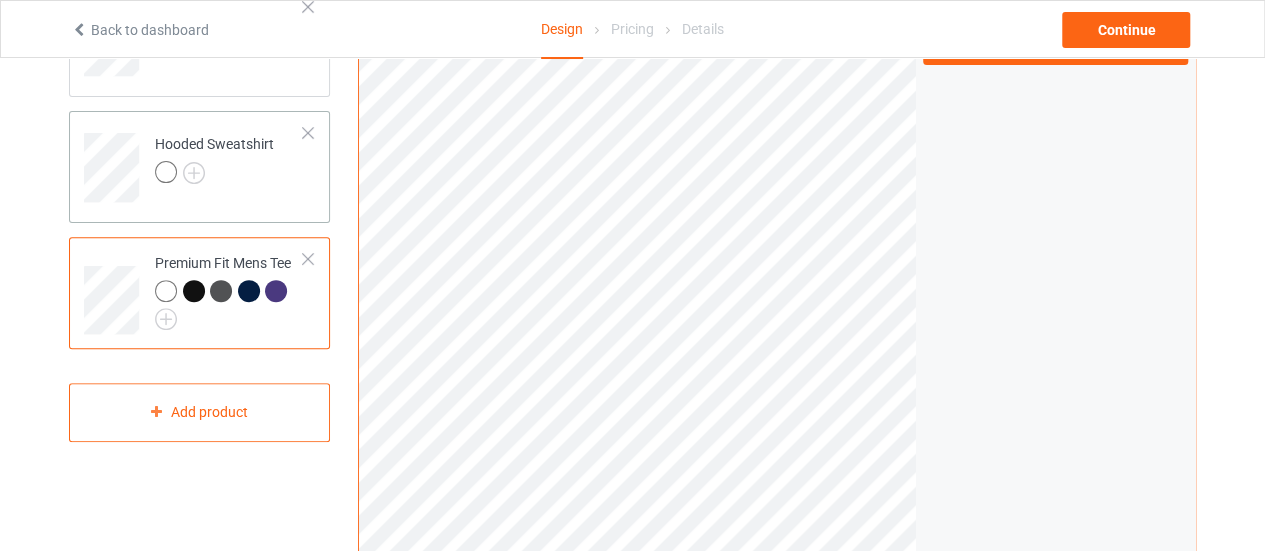 scroll, scrollTop: 245, scrollLeft: 0, axis: vertical 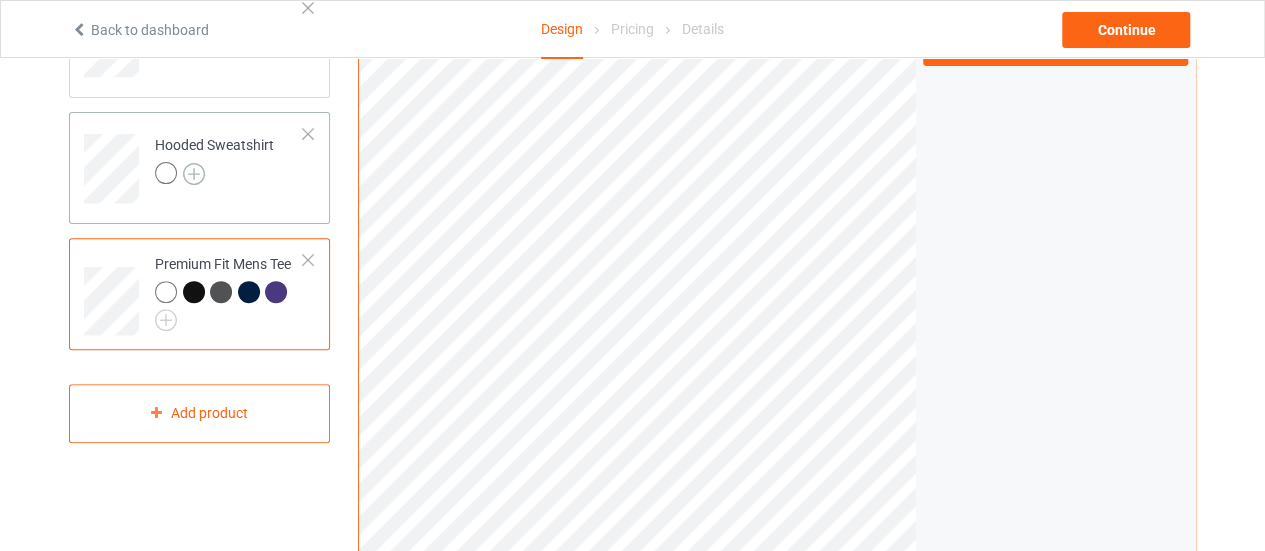 click at bounding box center (194, 174) 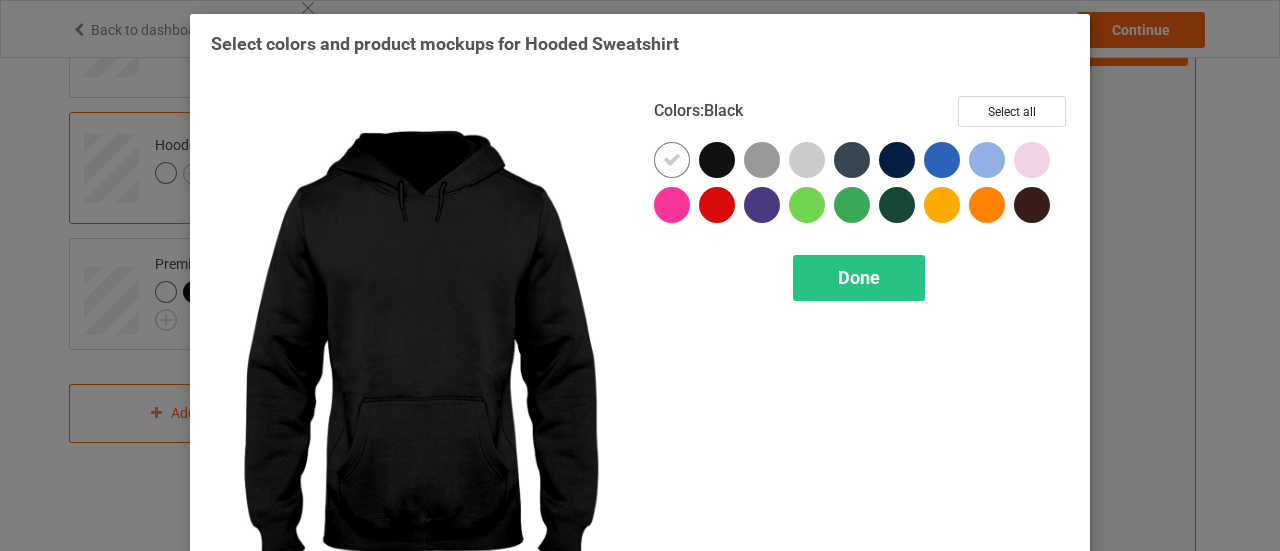 click at bounding box center [717, 160] 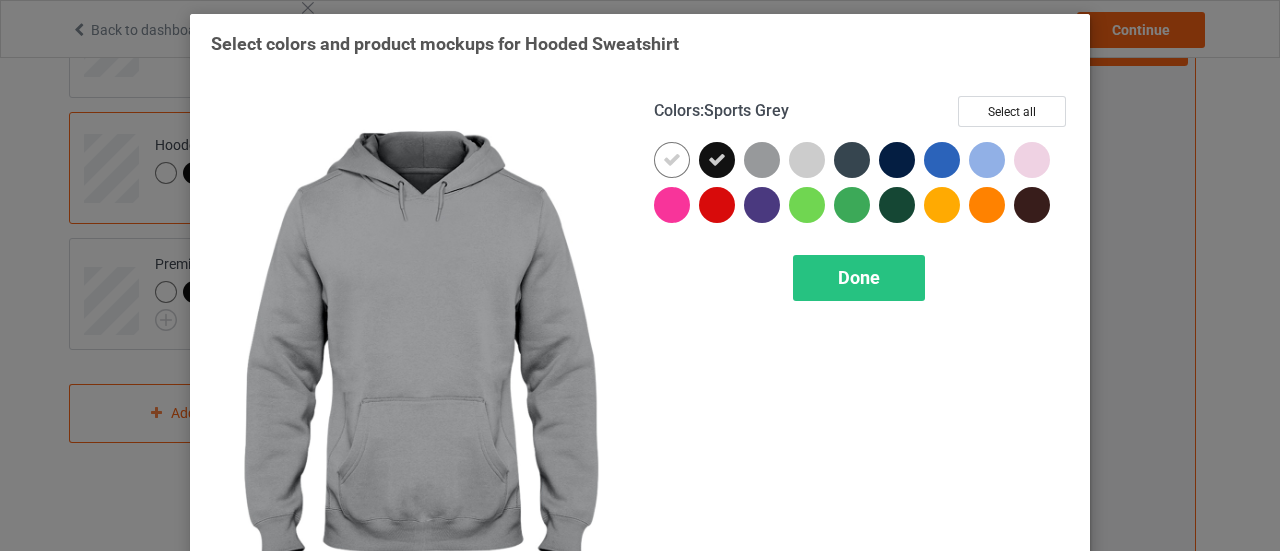 click at bounding box center [762, 160] 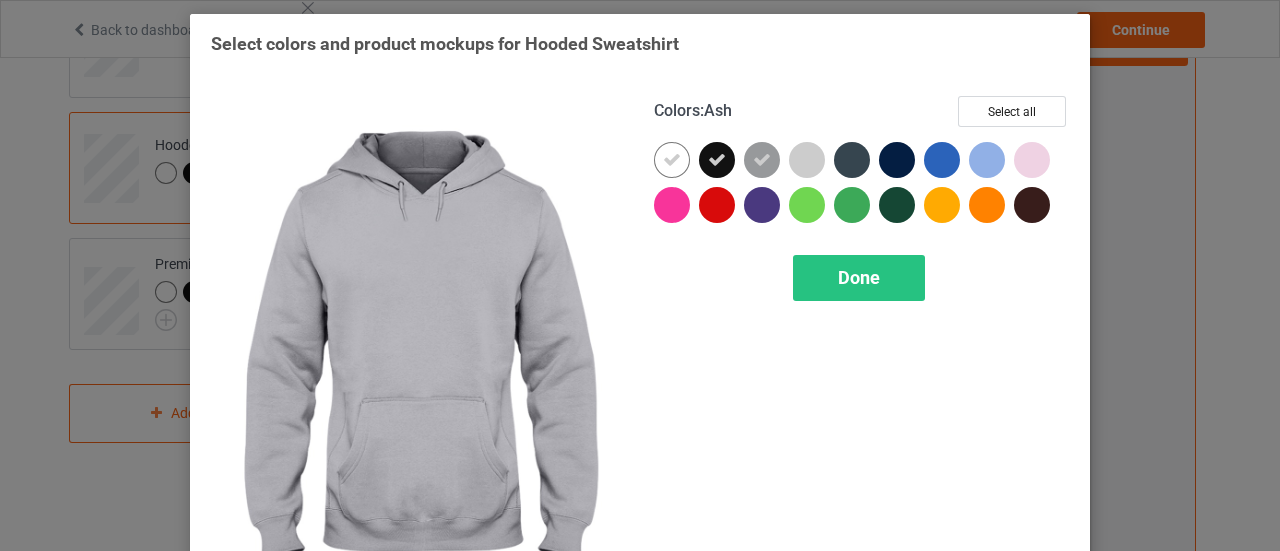 drag, startPoint x: 800, startPoint y: 161, endPoint x: 842, endPoint y: 163, distance: 42.047592 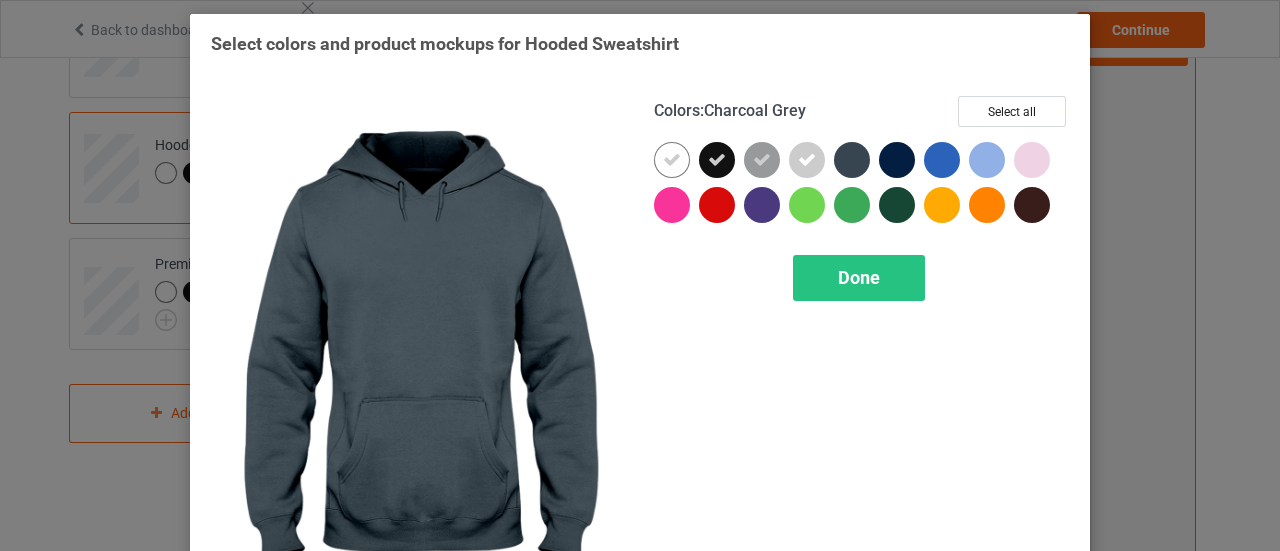 click at bounding box center (852, 160) 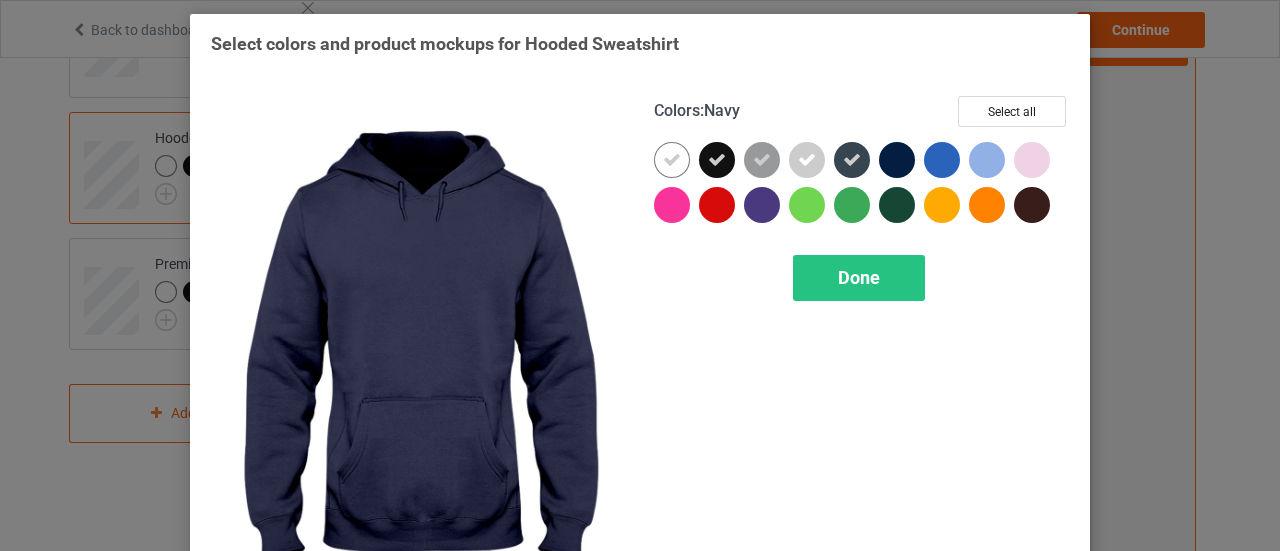 click at bounding box center [897, 160] 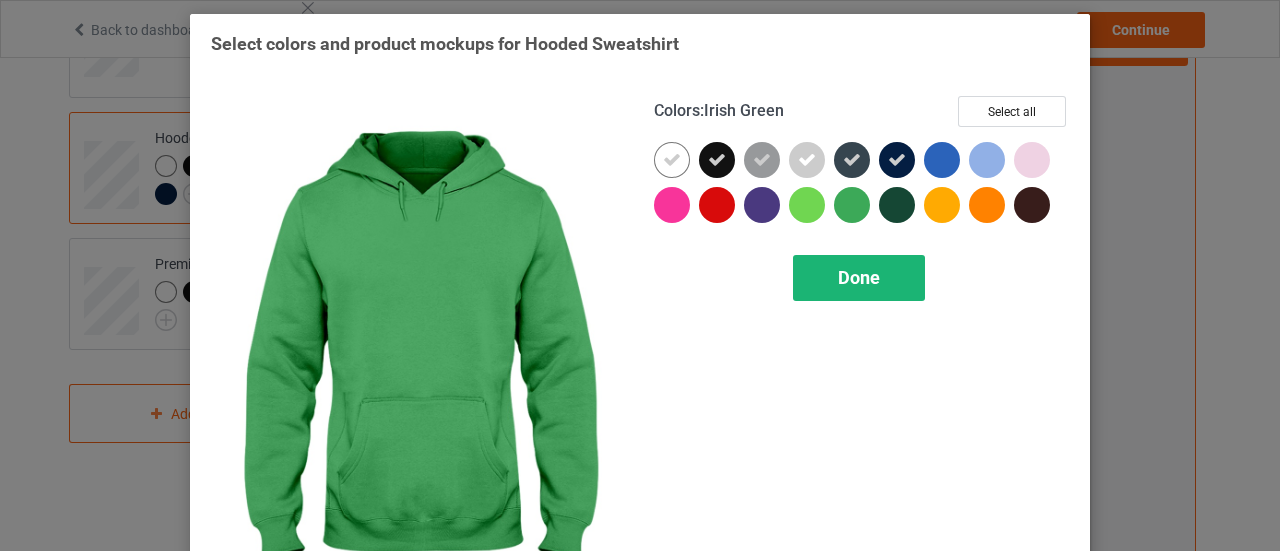 click on "Done" at bounding box center [859, 277] 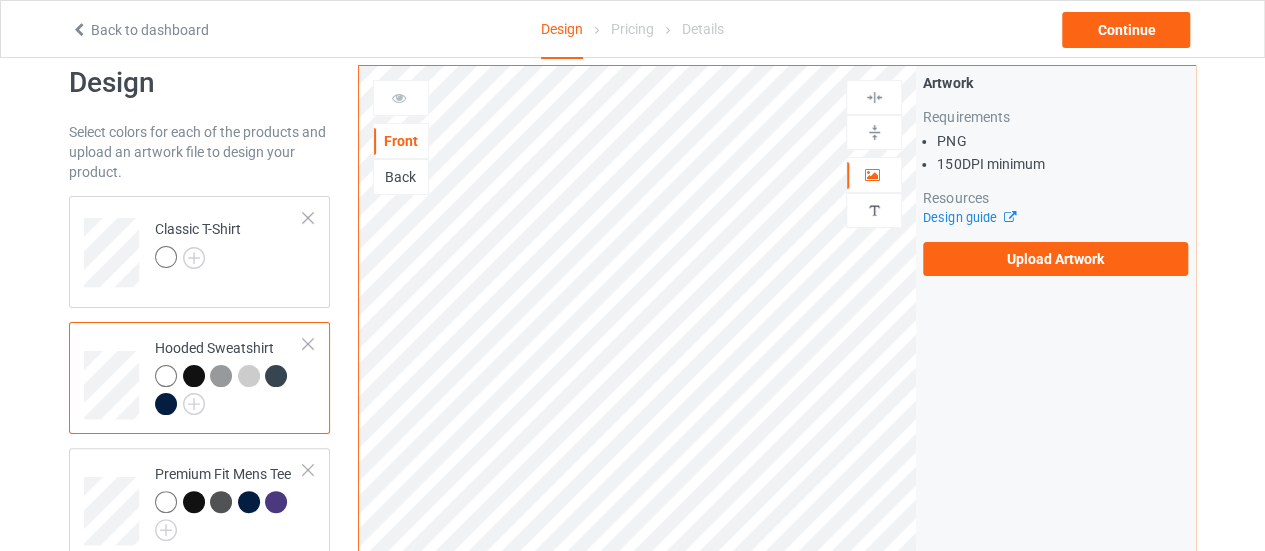 scroll, scrollTop: 16, scrollLeft: 0, axis: vertical 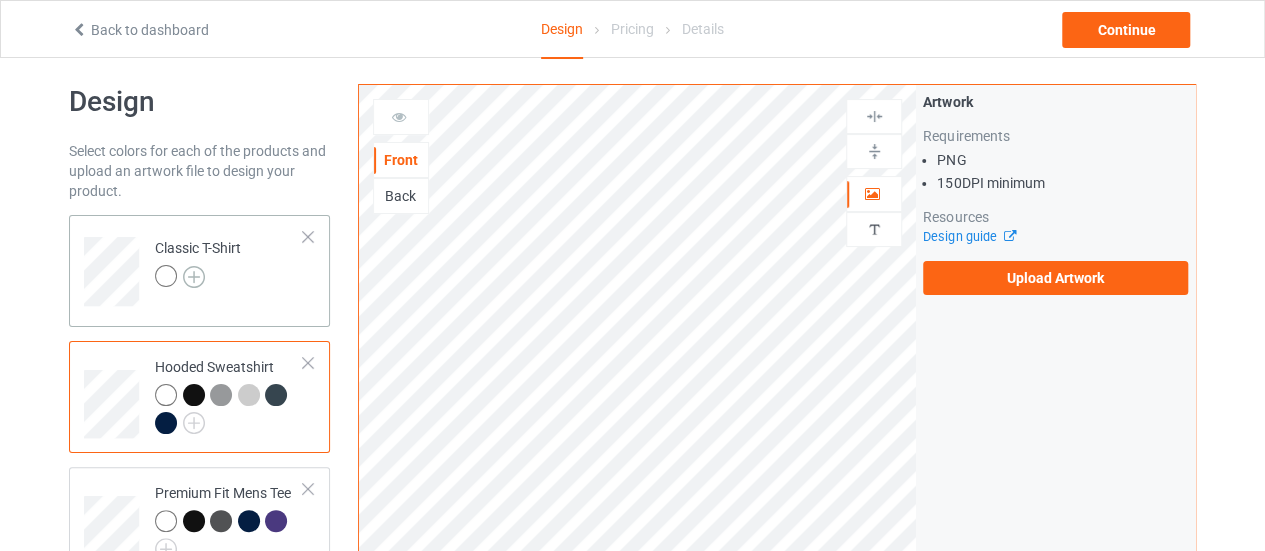 click at bounding box center [194, 277] 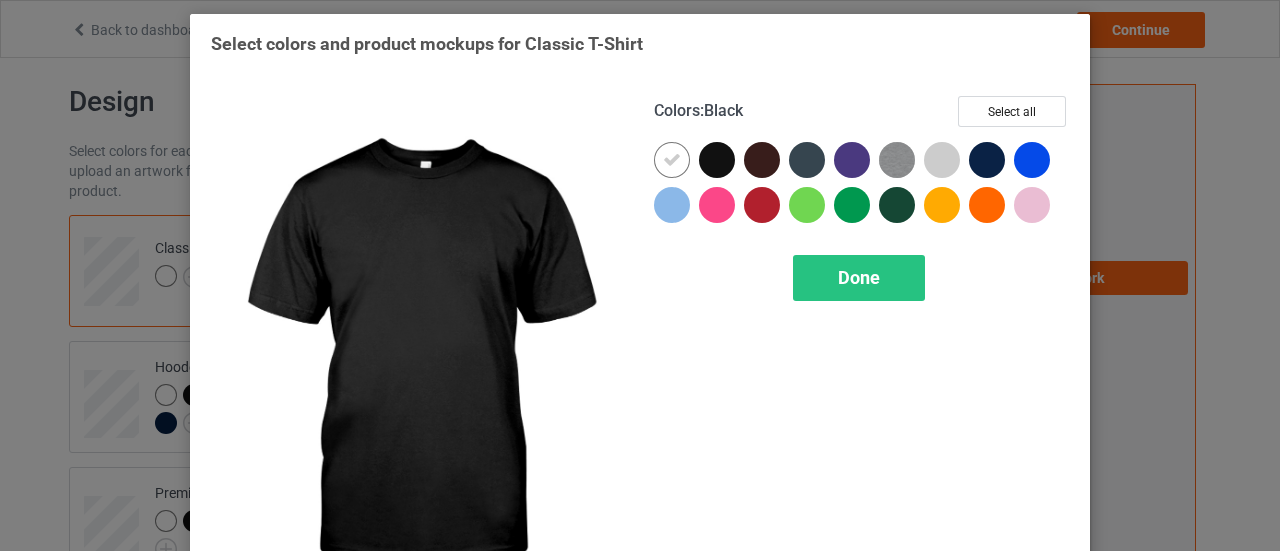 click at bounding box center [717, 160] 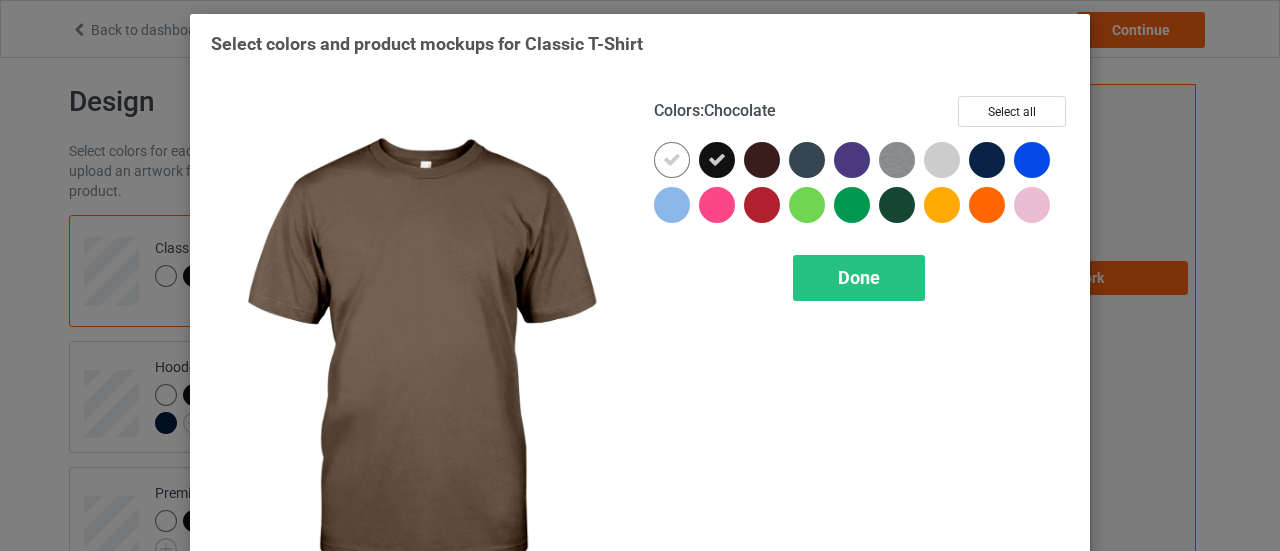 click at bounding box center [762, 160] 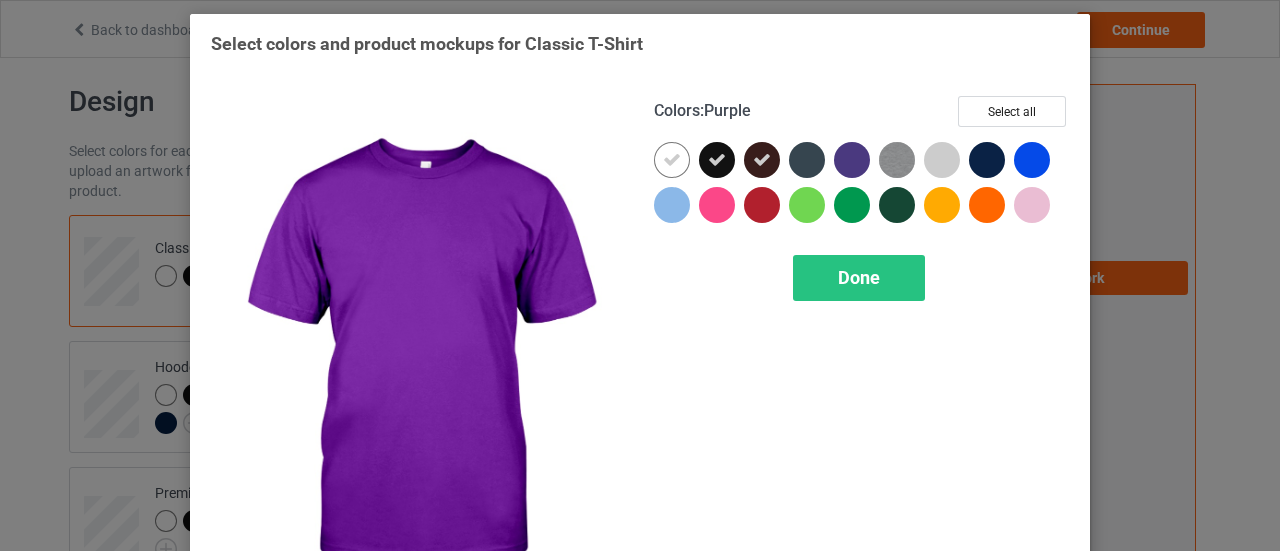 click at bounding box center (852, 160) 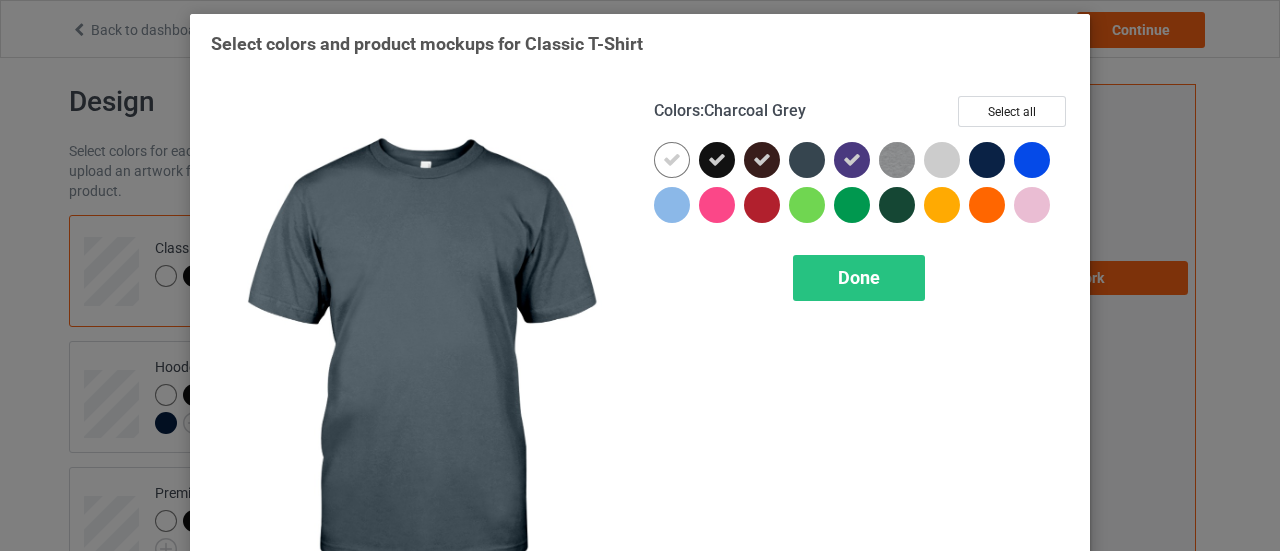 click at bounding box center [807, 160] 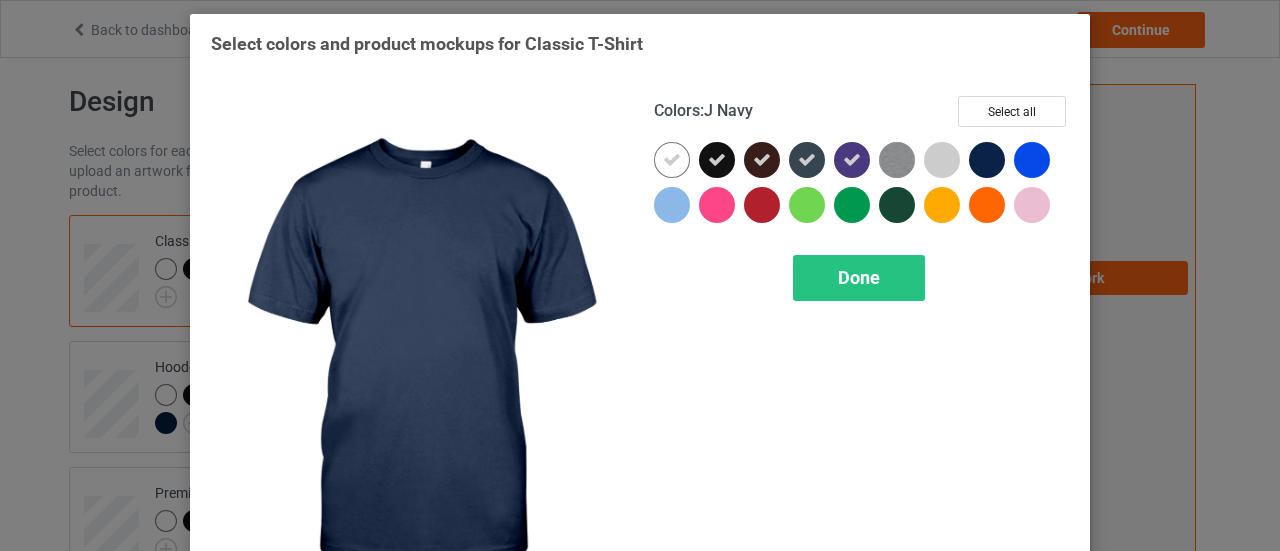 click at bounding box center [987, 160] 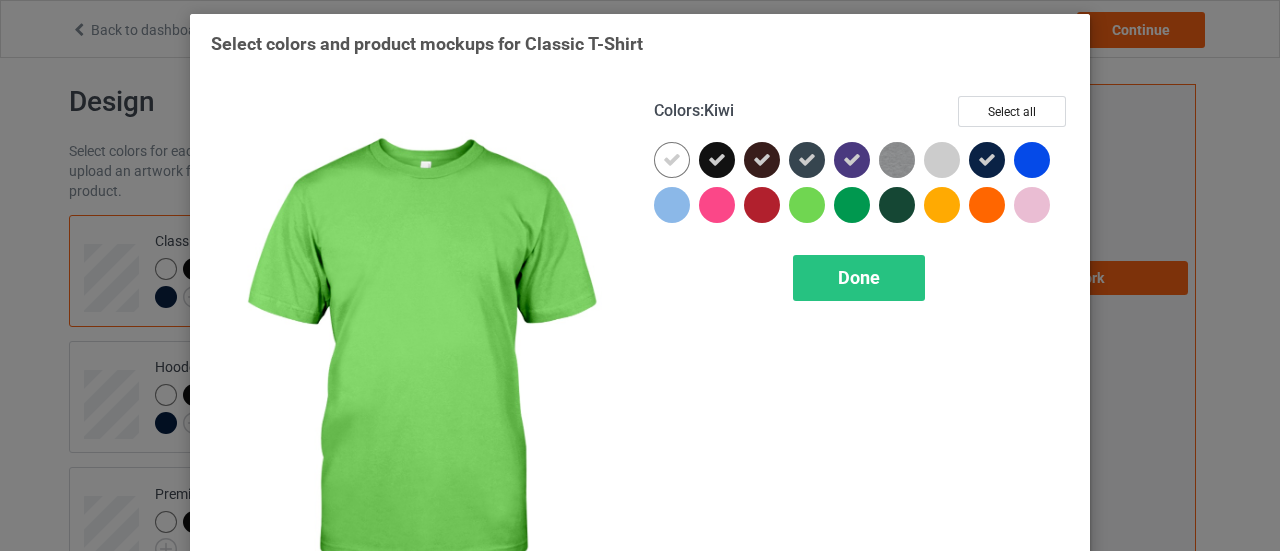 click on "[COLOR]" at bounding box center (861, 355) 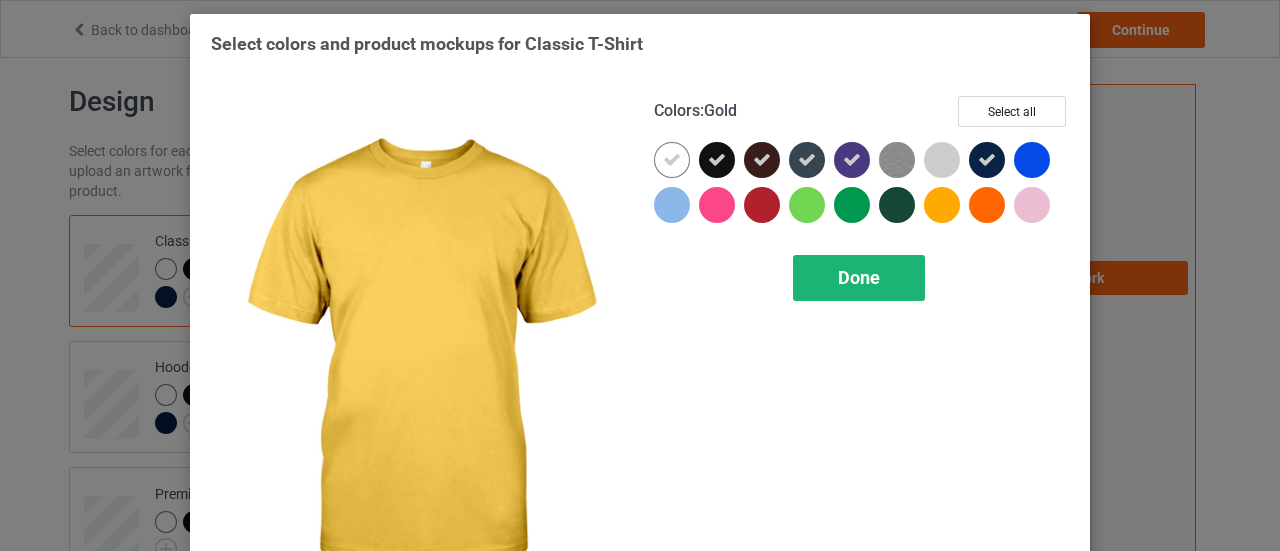 click on "Done" at bounding box center [859, 278] 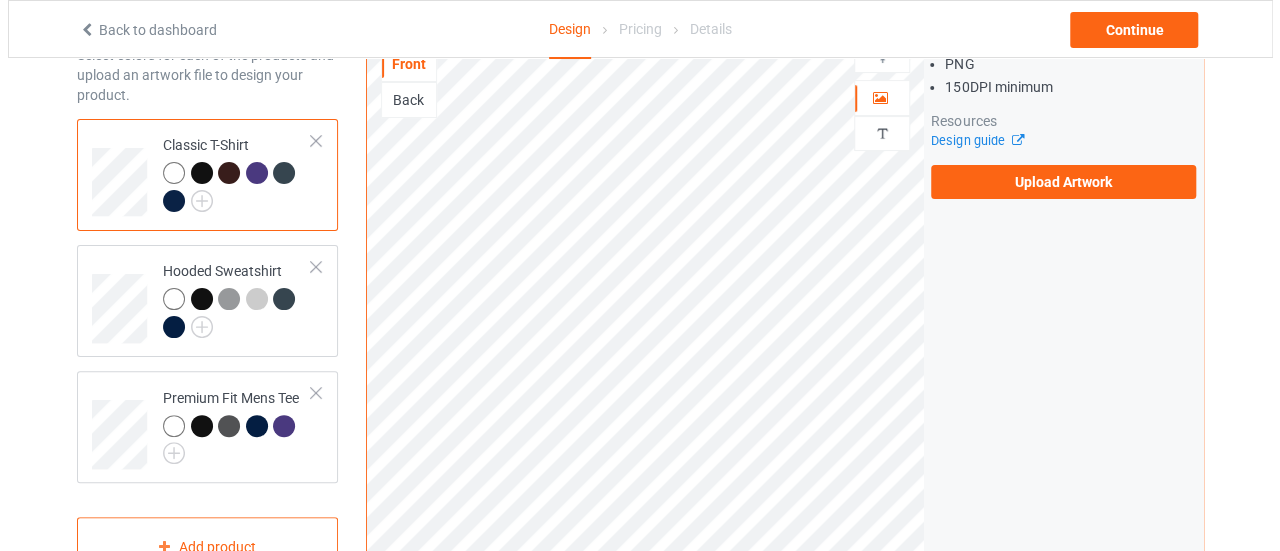 scroll, scrollTop: 0, scrollLeft: 0, axis: both 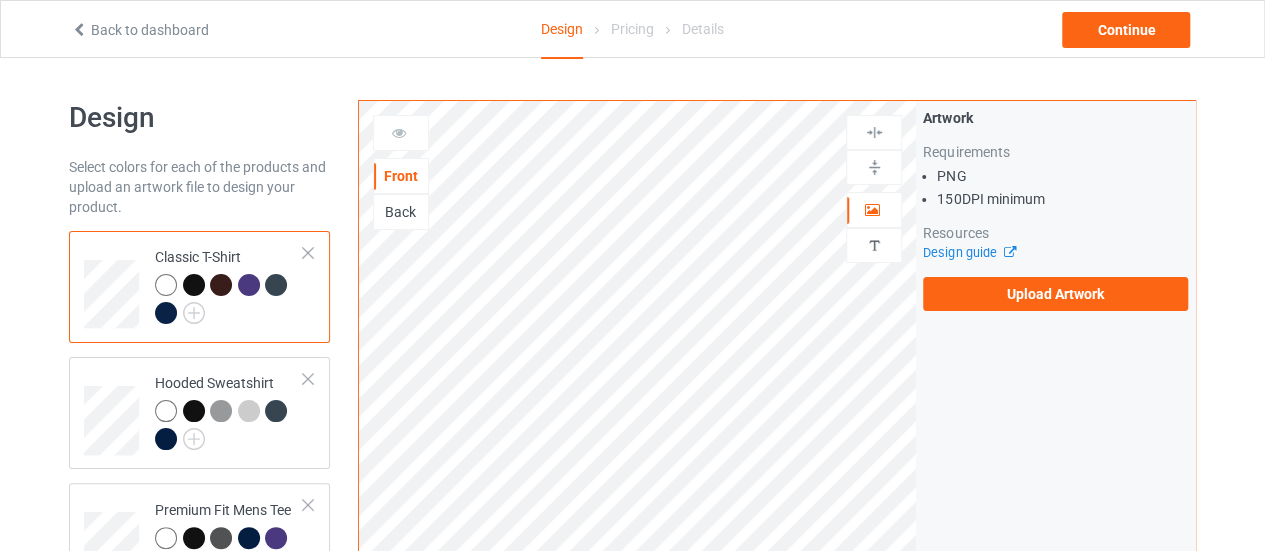 click on "Back" at bounding box center (401, 212) 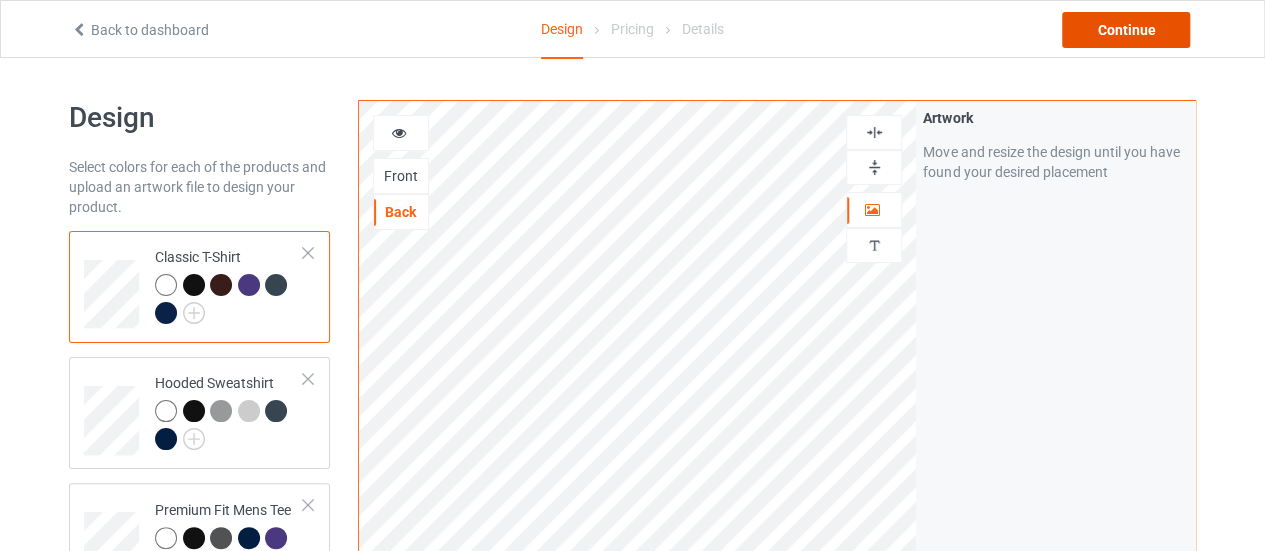 click on "Continue" at bounding box center [1126, 30] 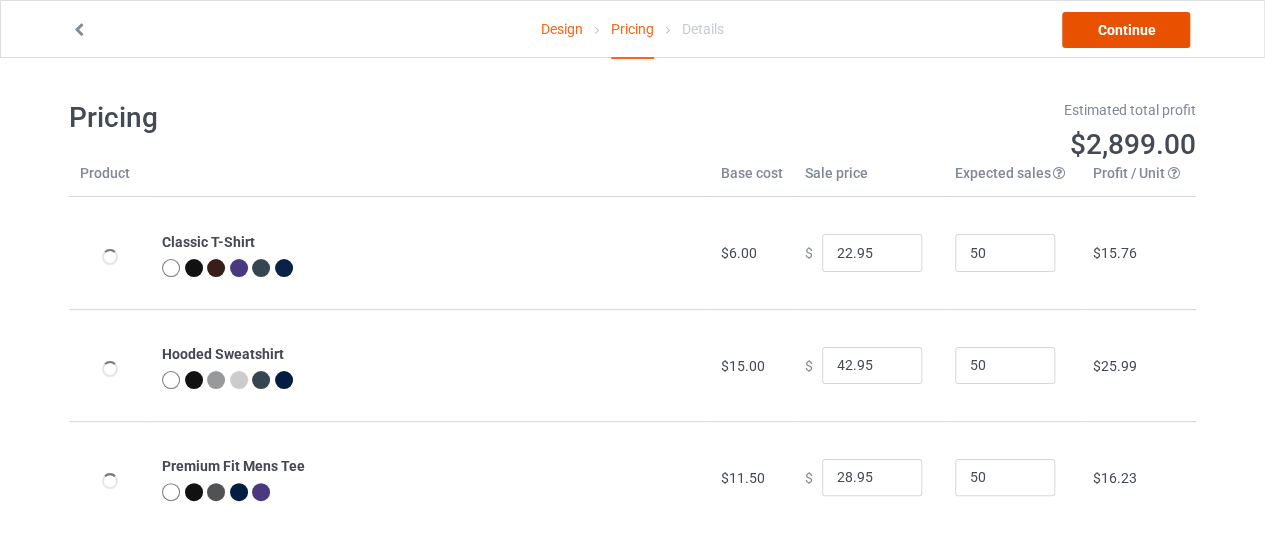 click on "Continue" at bounding box center (1126, 30) 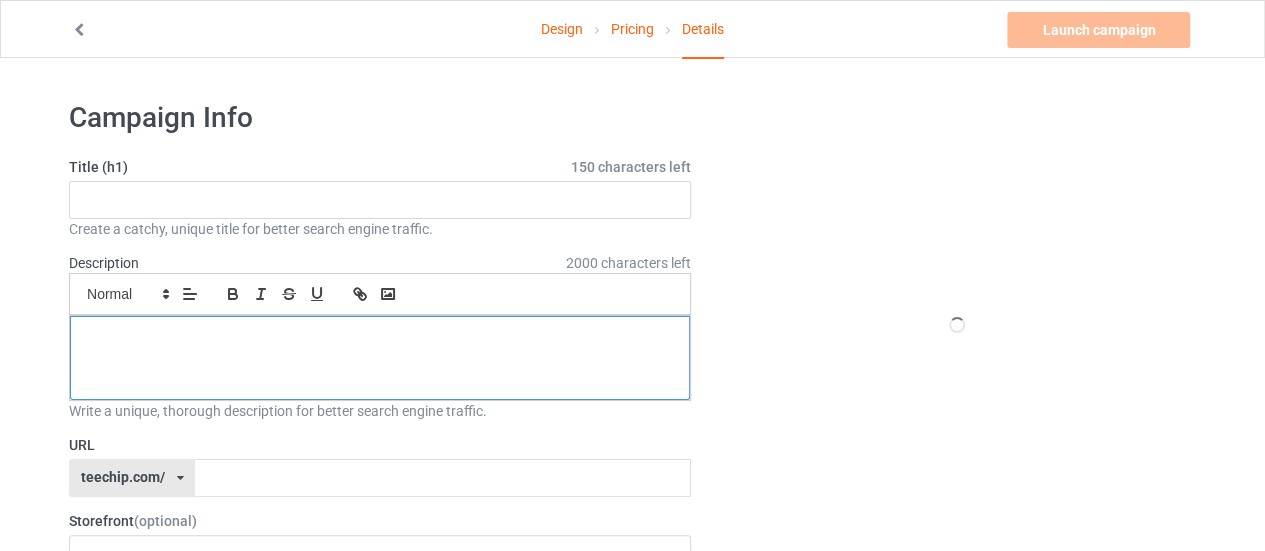 click at bounding box center [380, 338] 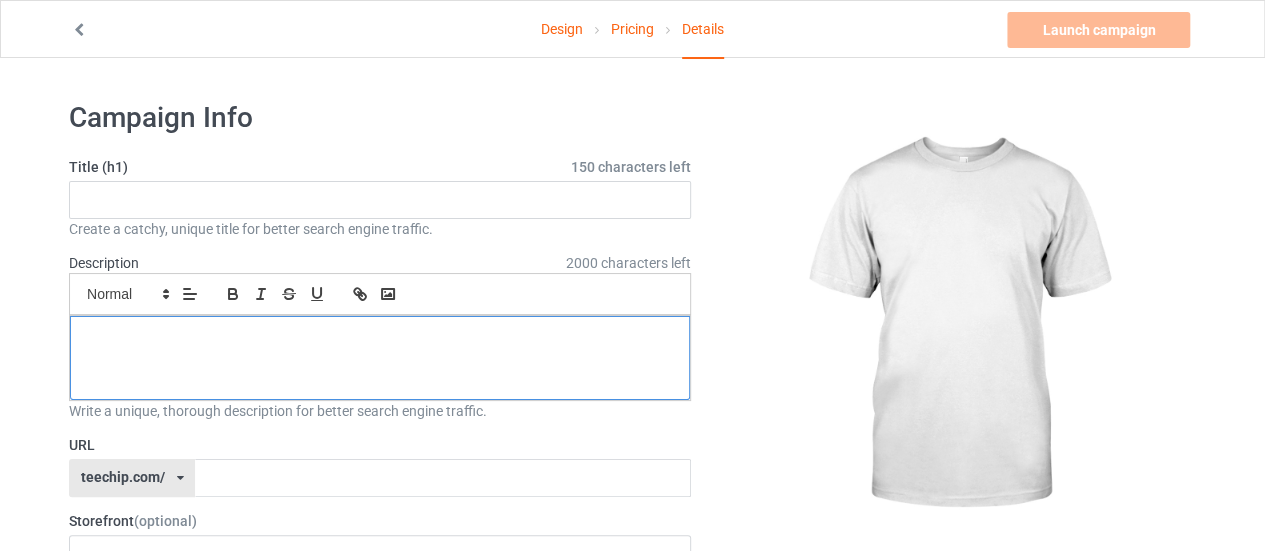 type 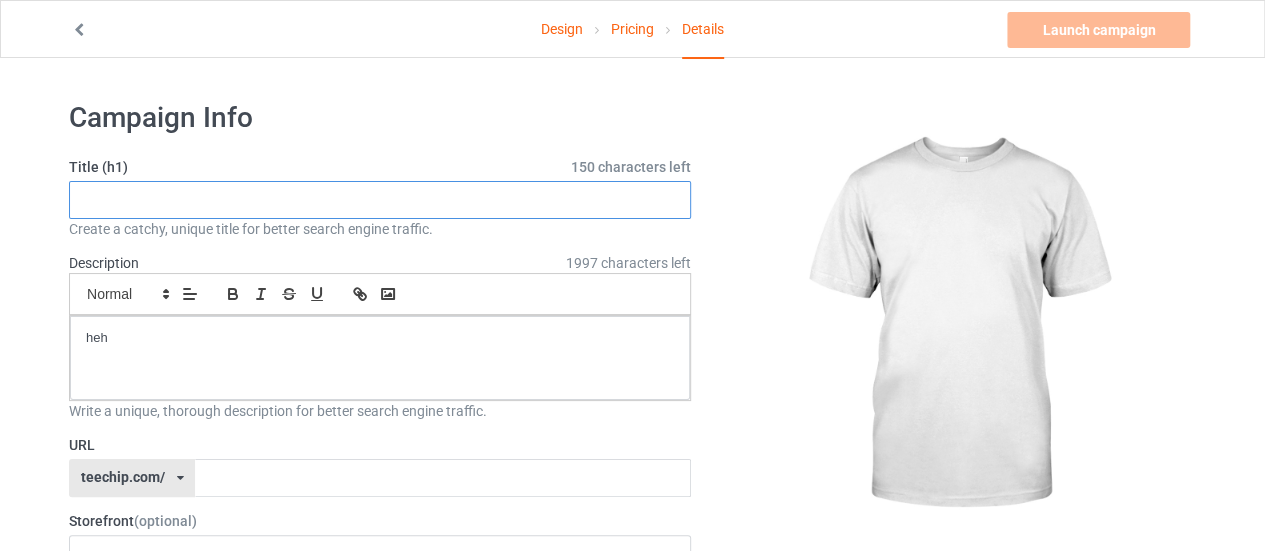 click at bounding box center [380, 200] 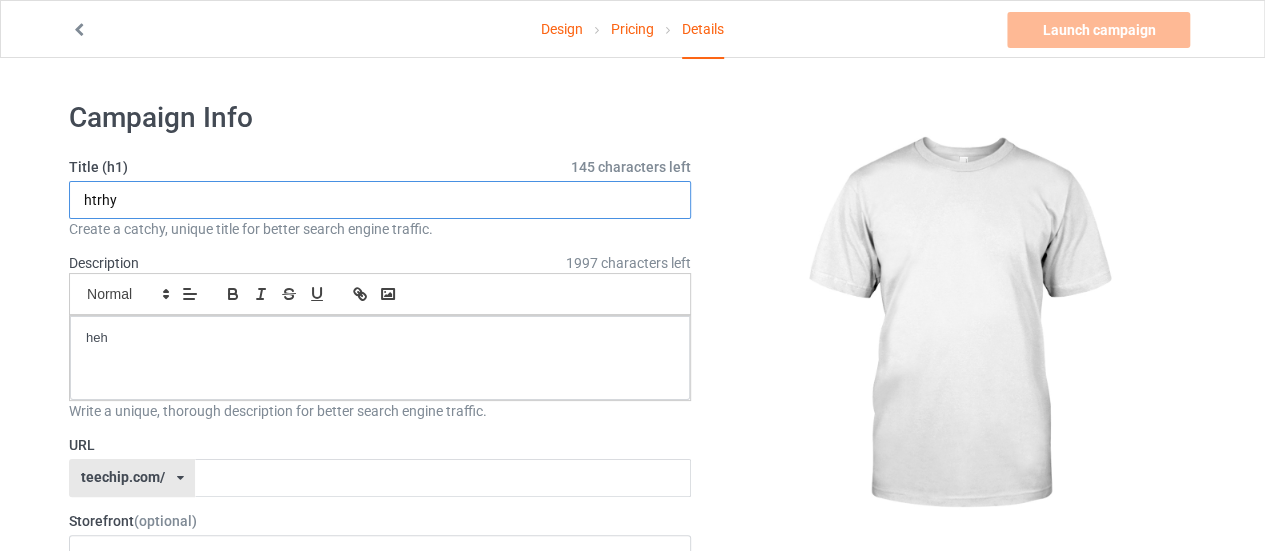 type on "htrhy" 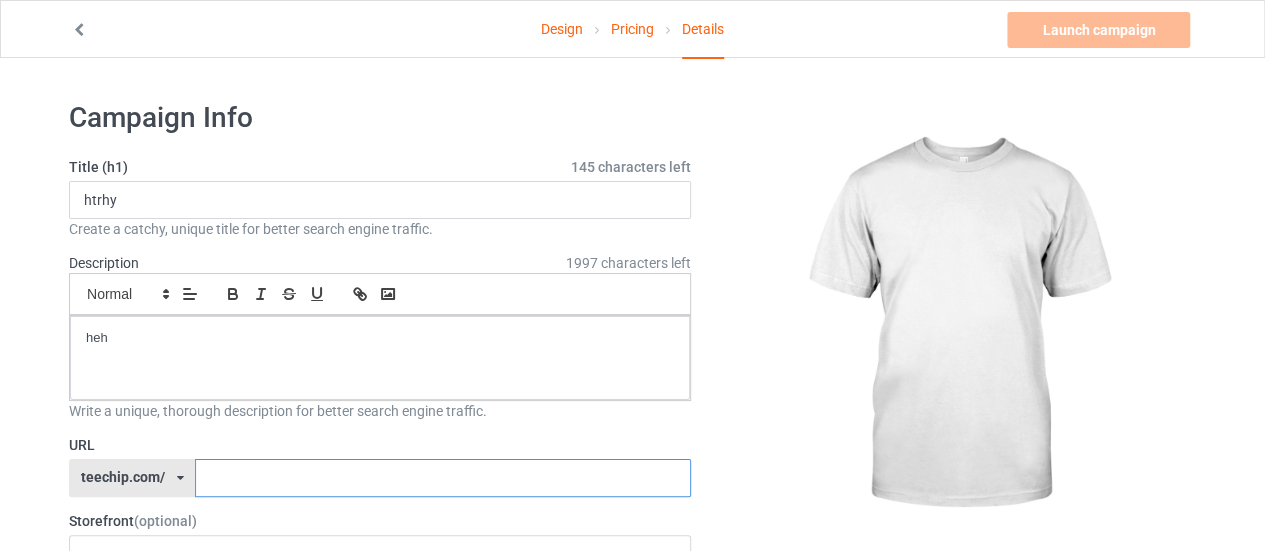 click at bounding box center [442, 478] 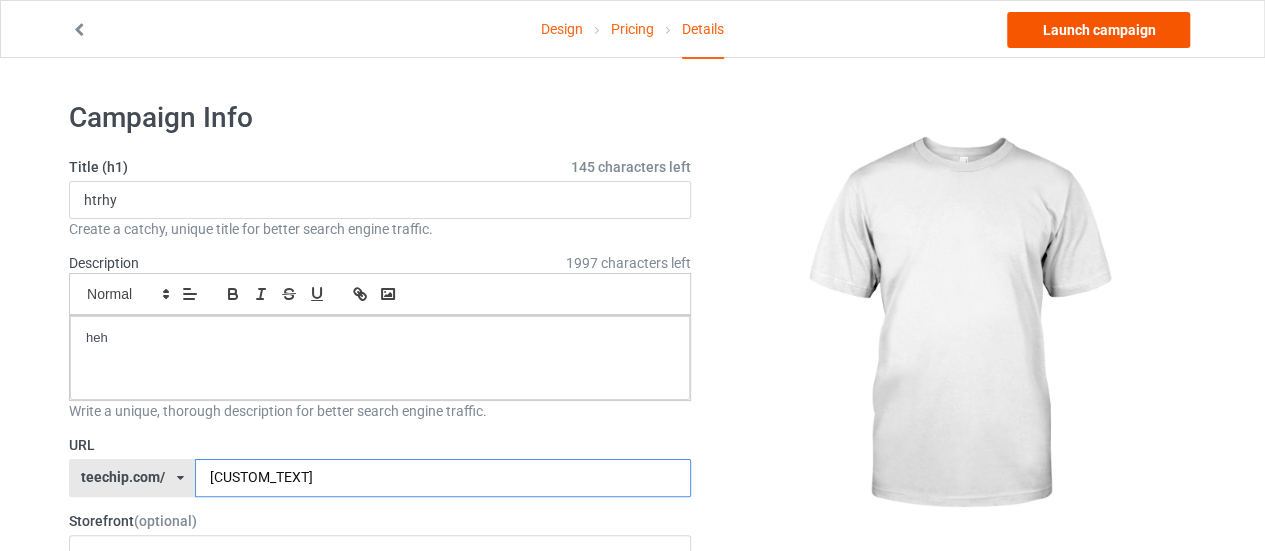 type on "[CUSTOM_TEXT]" 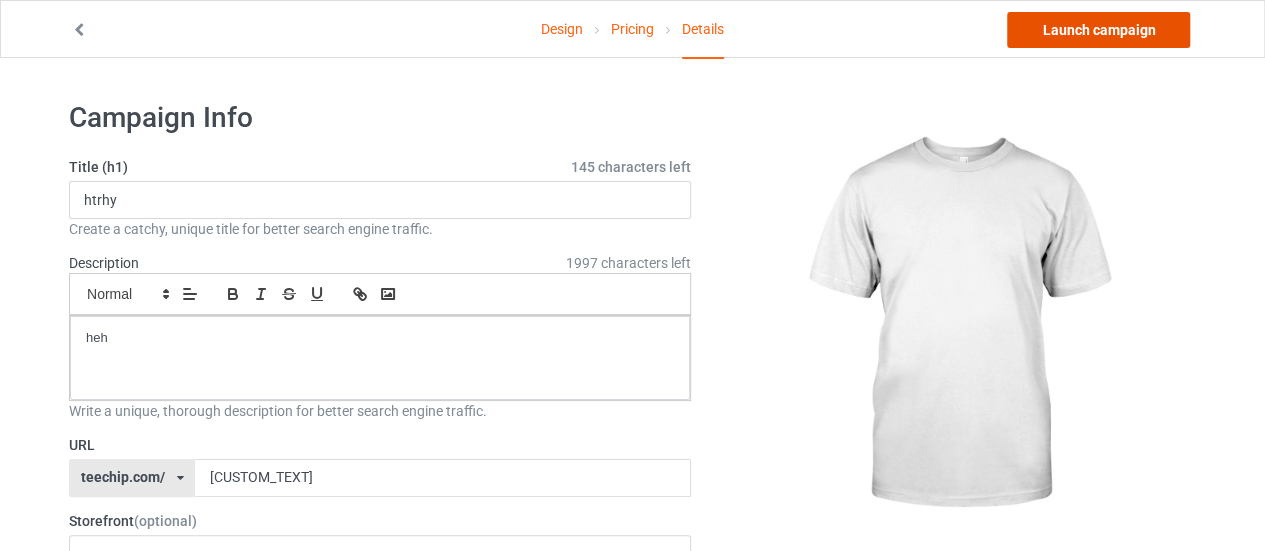 click on "Launch campaign" at bounding box center [1098, 30] 